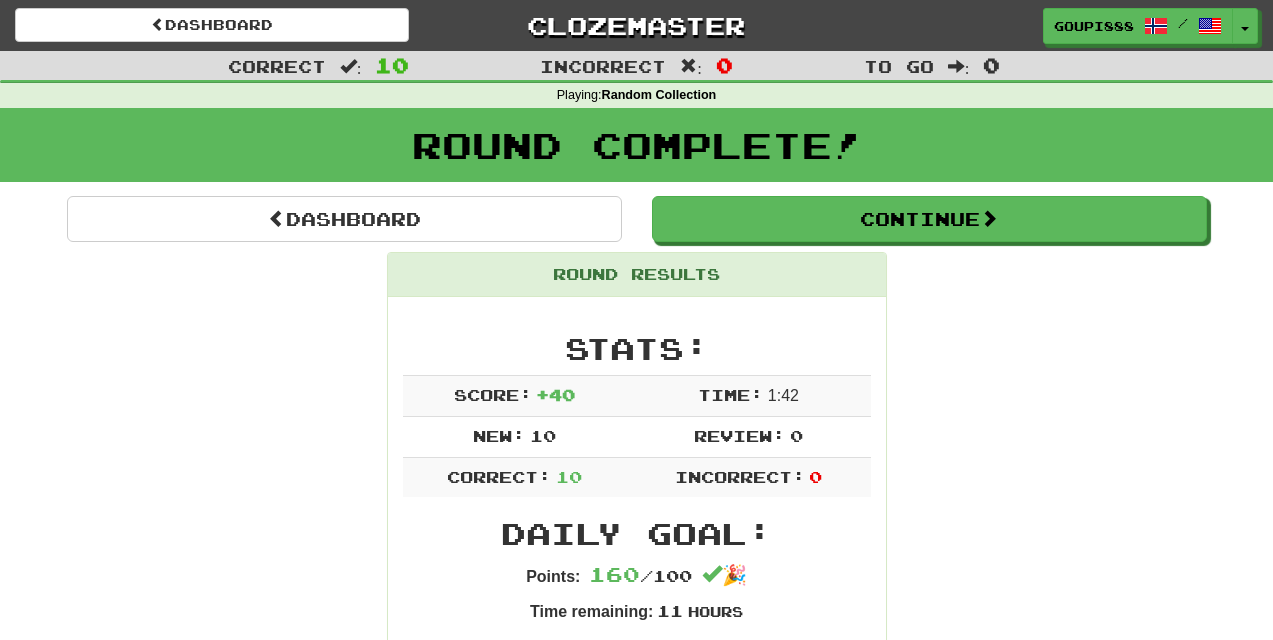 scroll, scrollTop: 0, scrollLeft: 0, axis: both 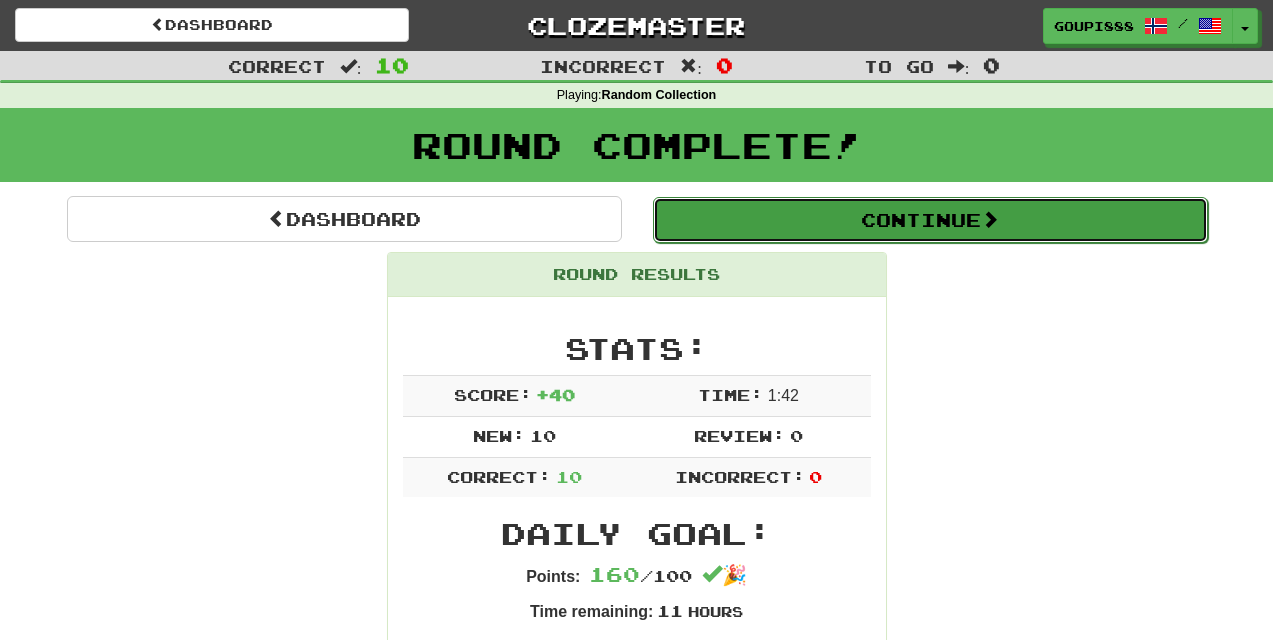 click on "Continue" at bounding box center (930, 220) 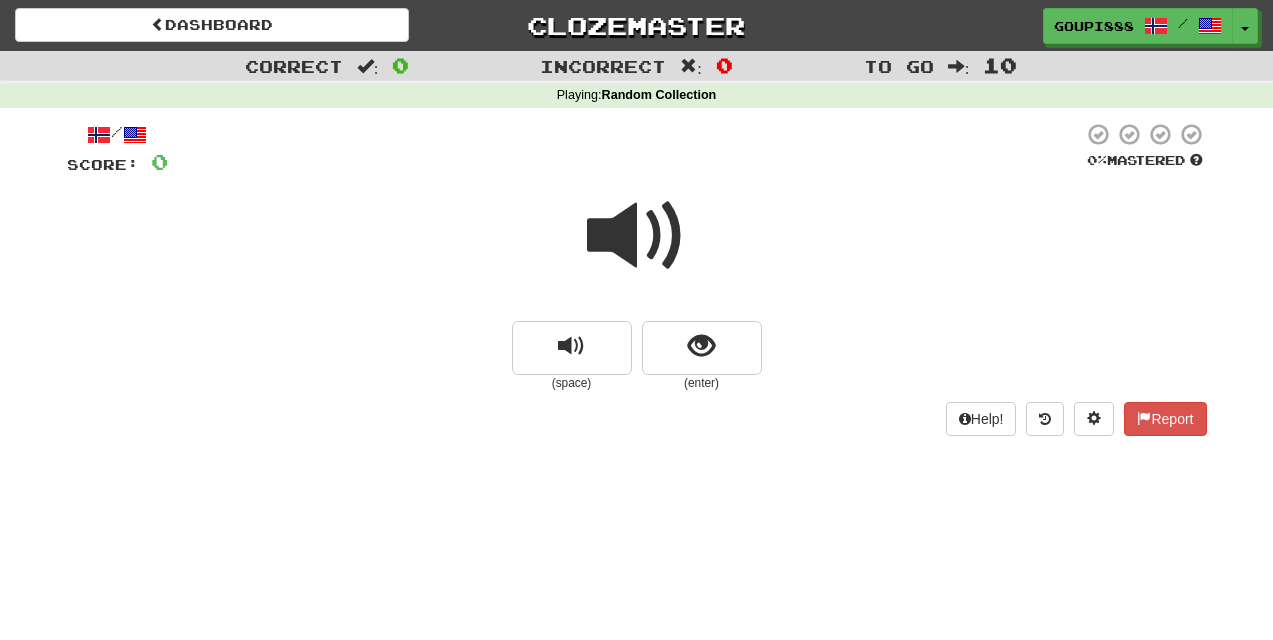 click at bounding box center (637, 236) 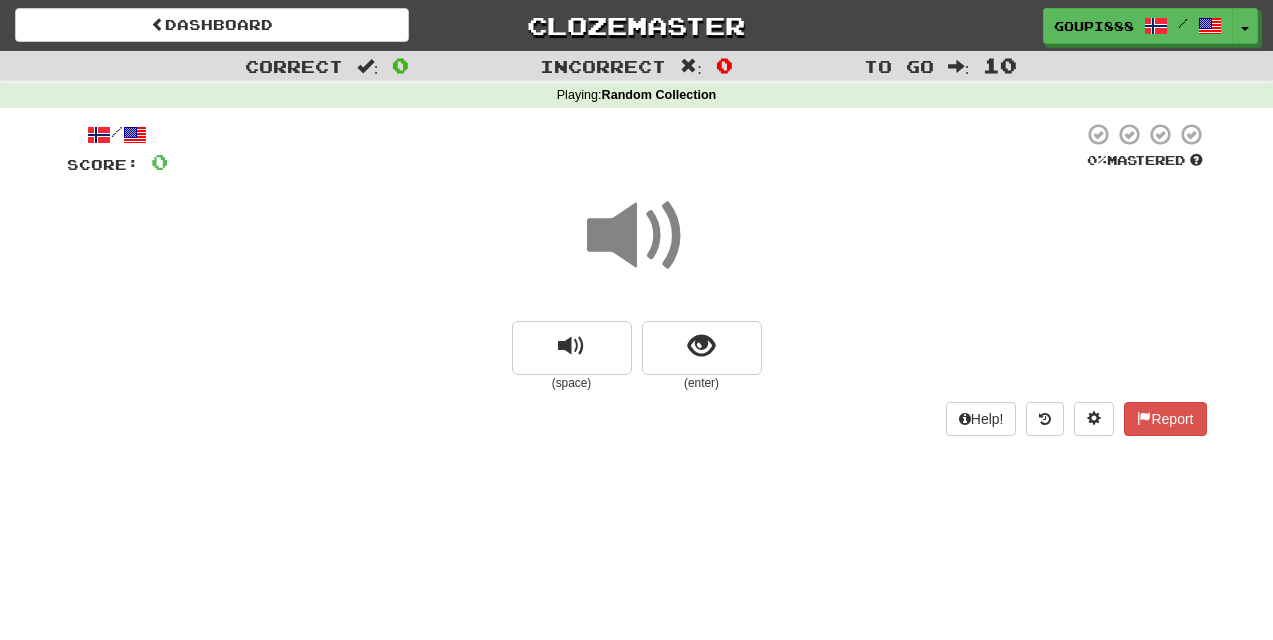 click at bounding box center (637, 236) 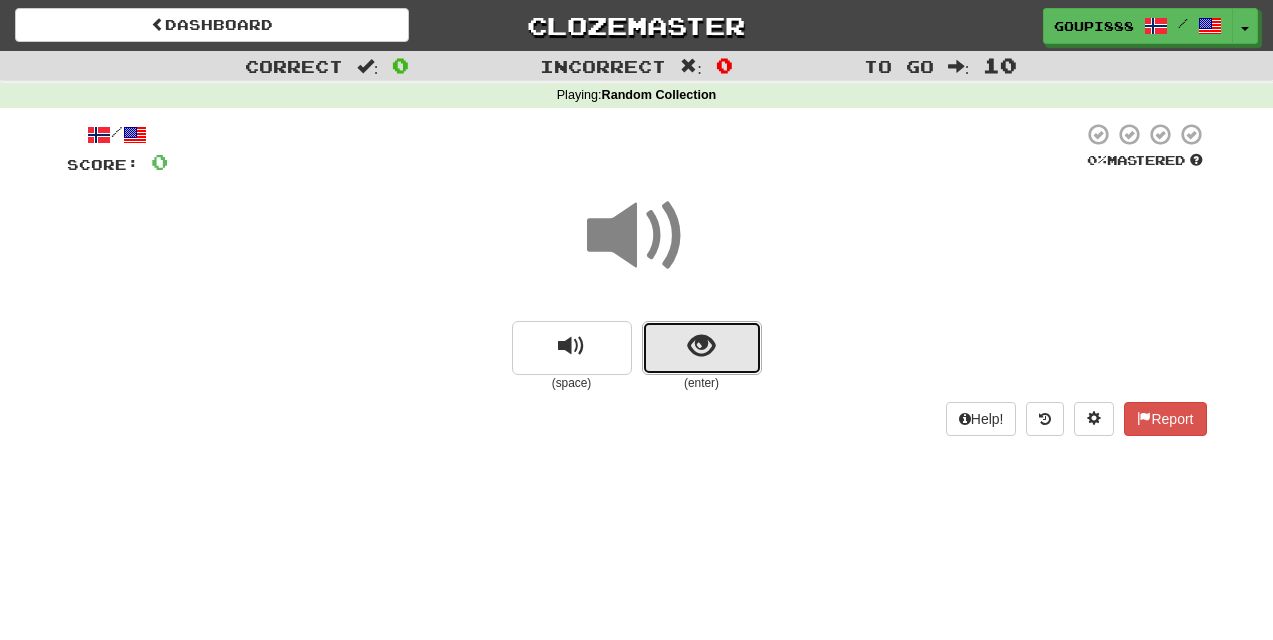 click at bounding box center [701, 346] 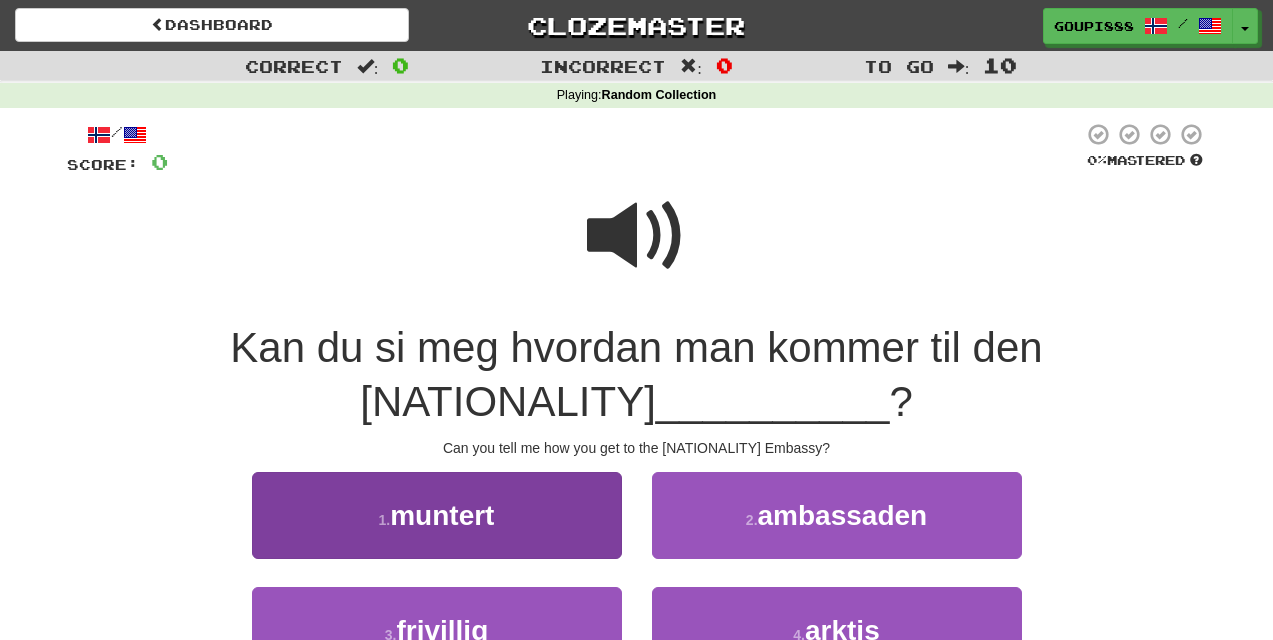 scroll, scrollTop: 10, scrollLeft: 0, axis: vertical 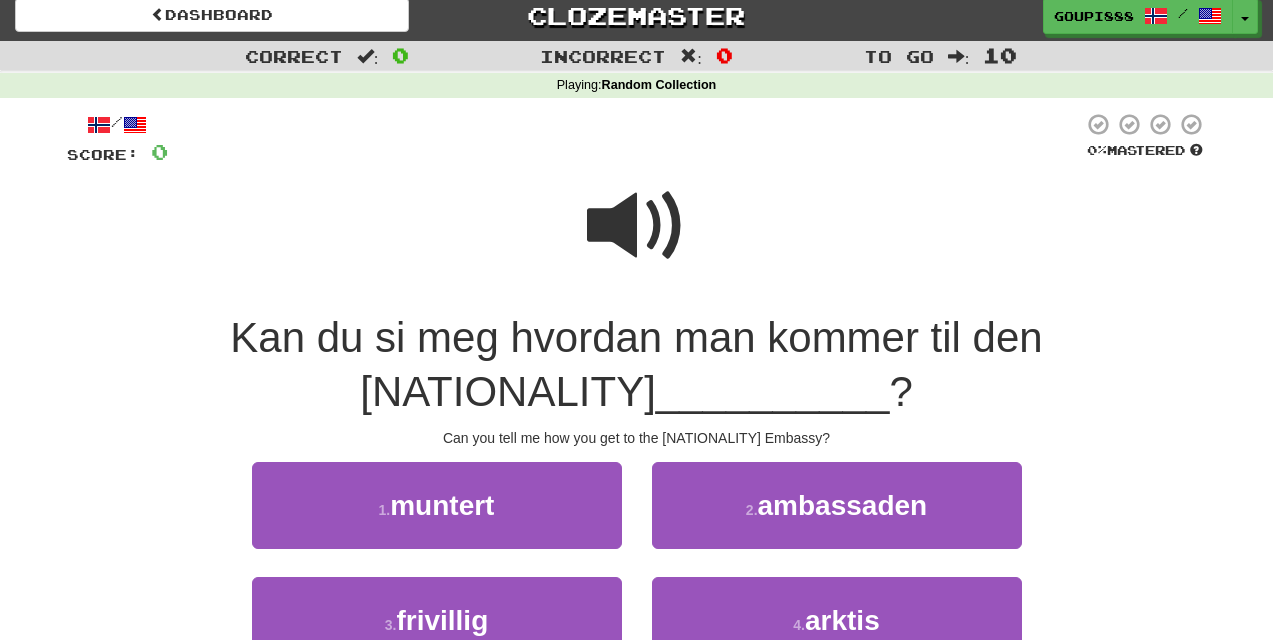 click at bounding box center [637, 226] 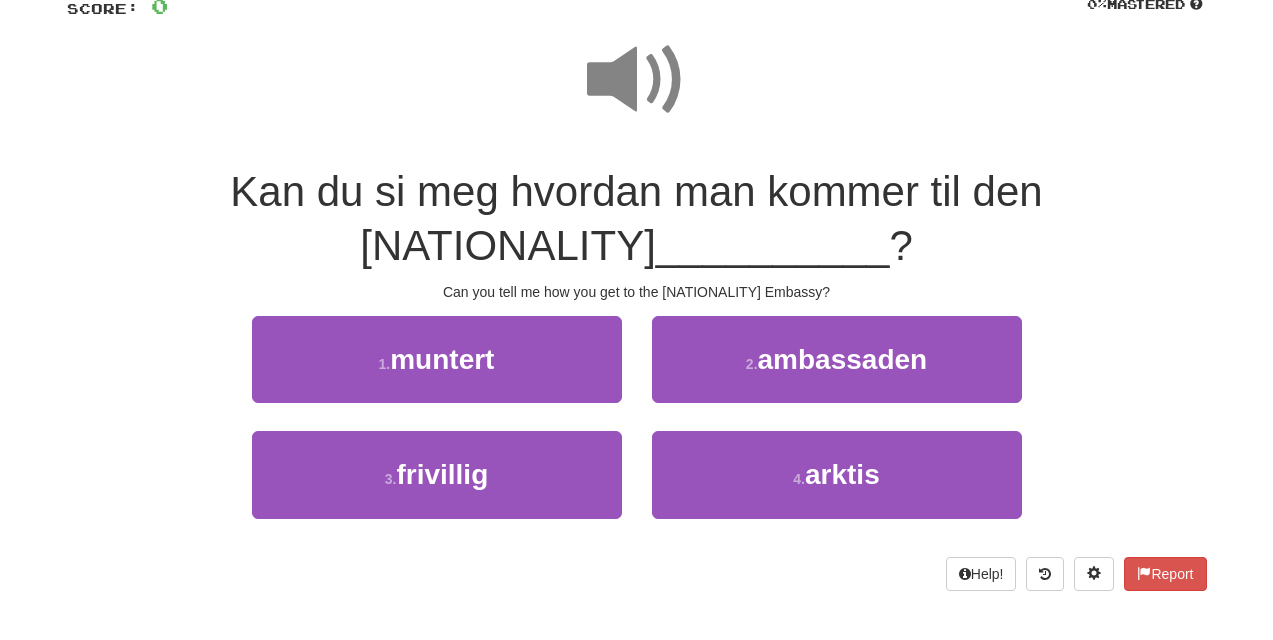 scroll, scrollTop: 166, scrollLeft: 0, axis: vertical 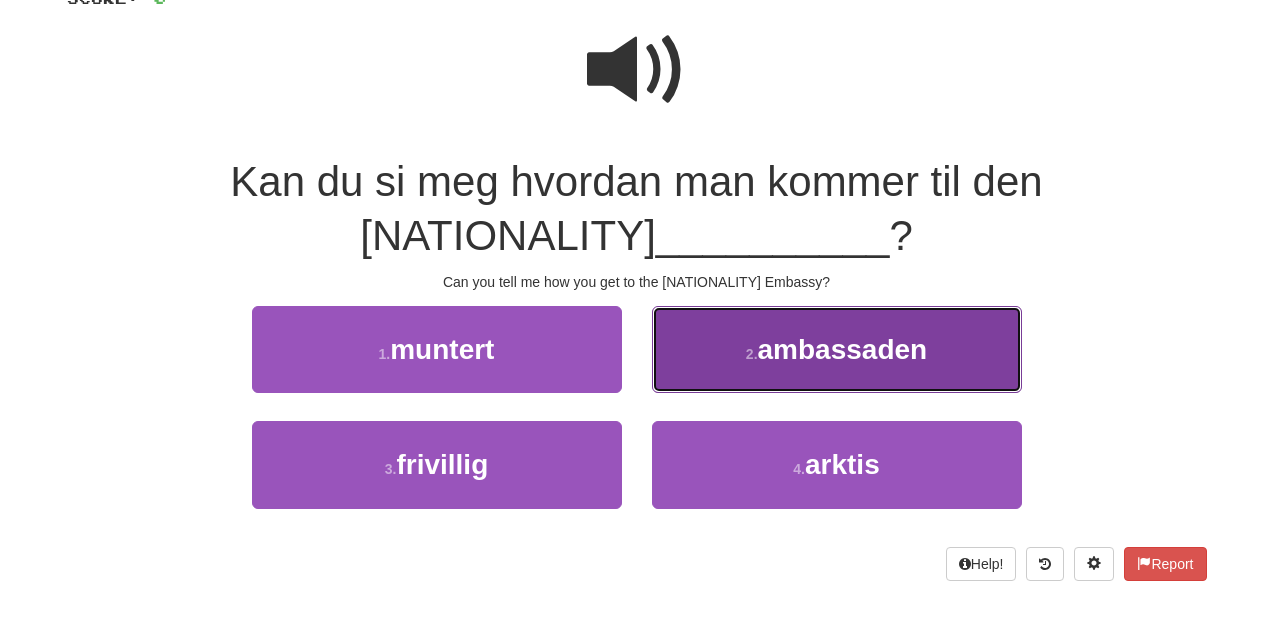 click on "2 .  ambassaden" at bounding box center [837, 349] 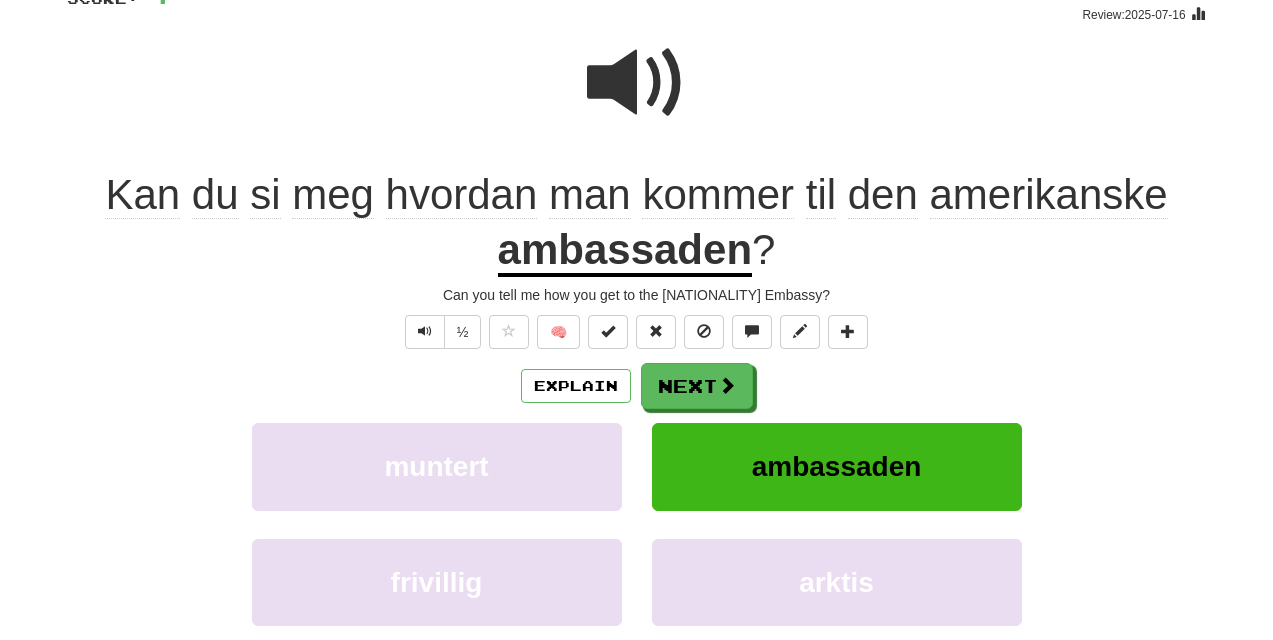 click at bounding box center [637, 83] 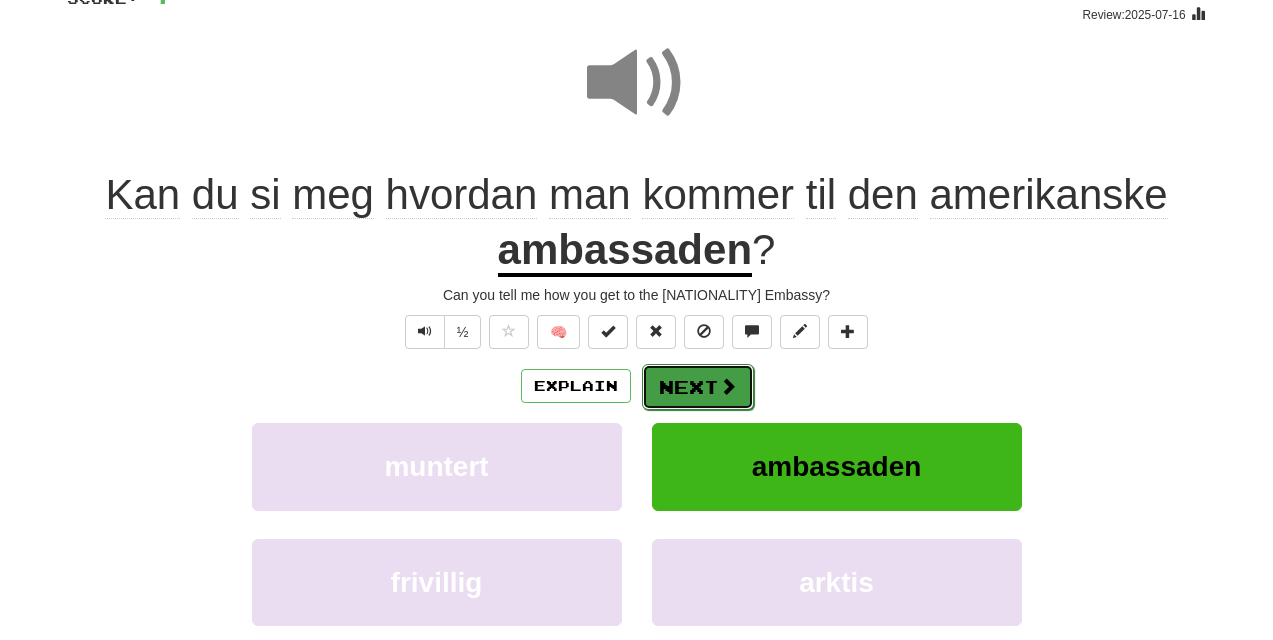 click on "Next" at bounding box center [698, 387] 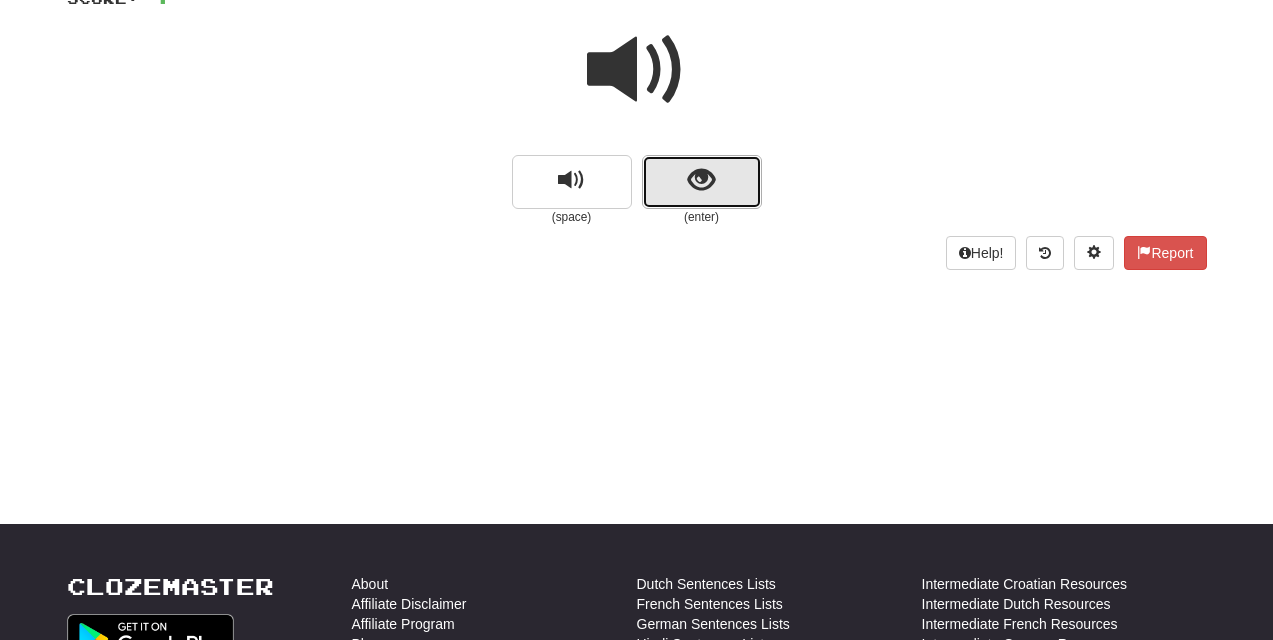 click at bounding box center [701, 180] 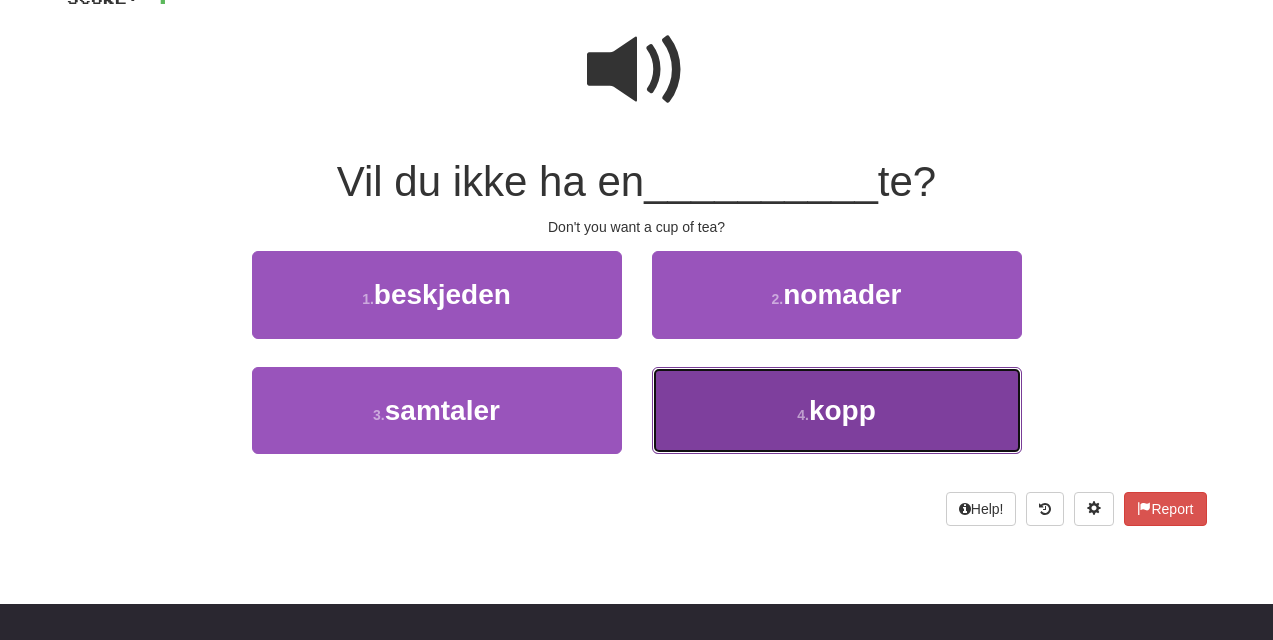 click on "kopp" at bounding box center (842, 410) 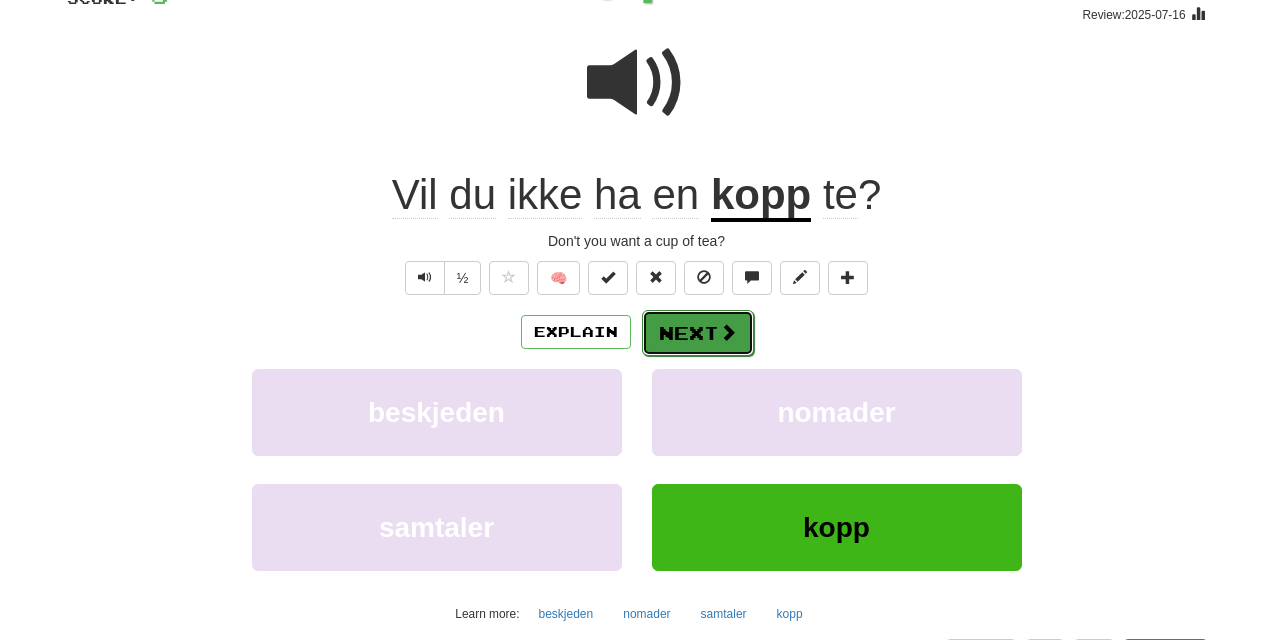 click on "Next" at bounding box center (698, 333) 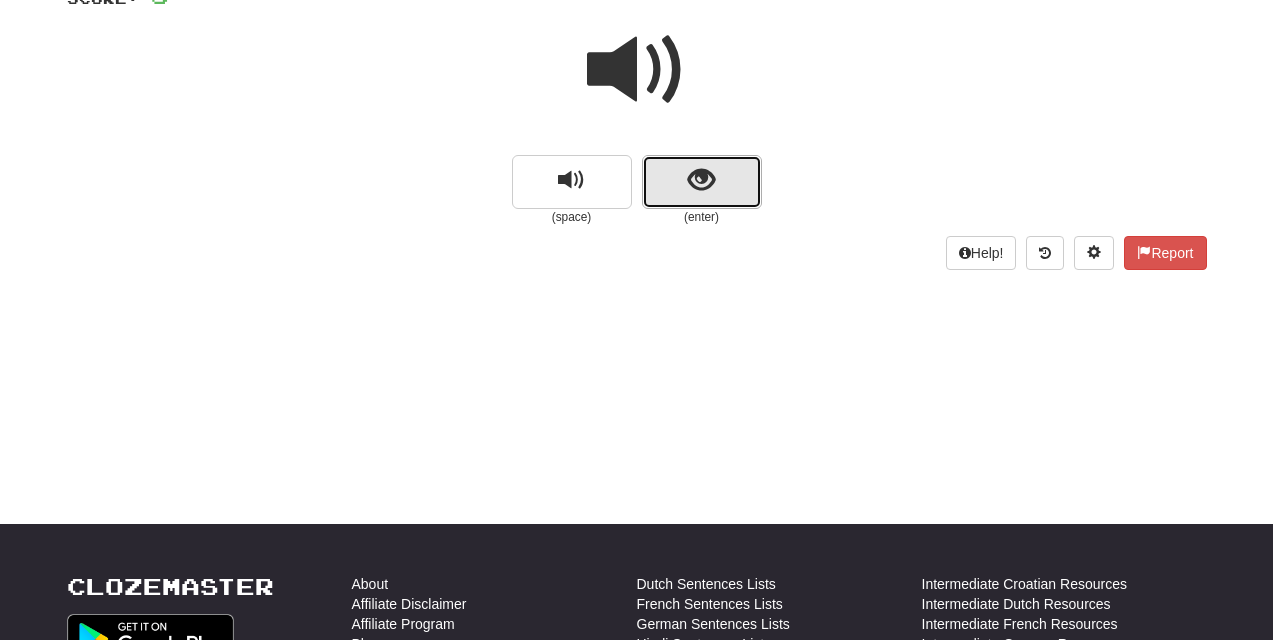 click at bounding box center (702, 182) 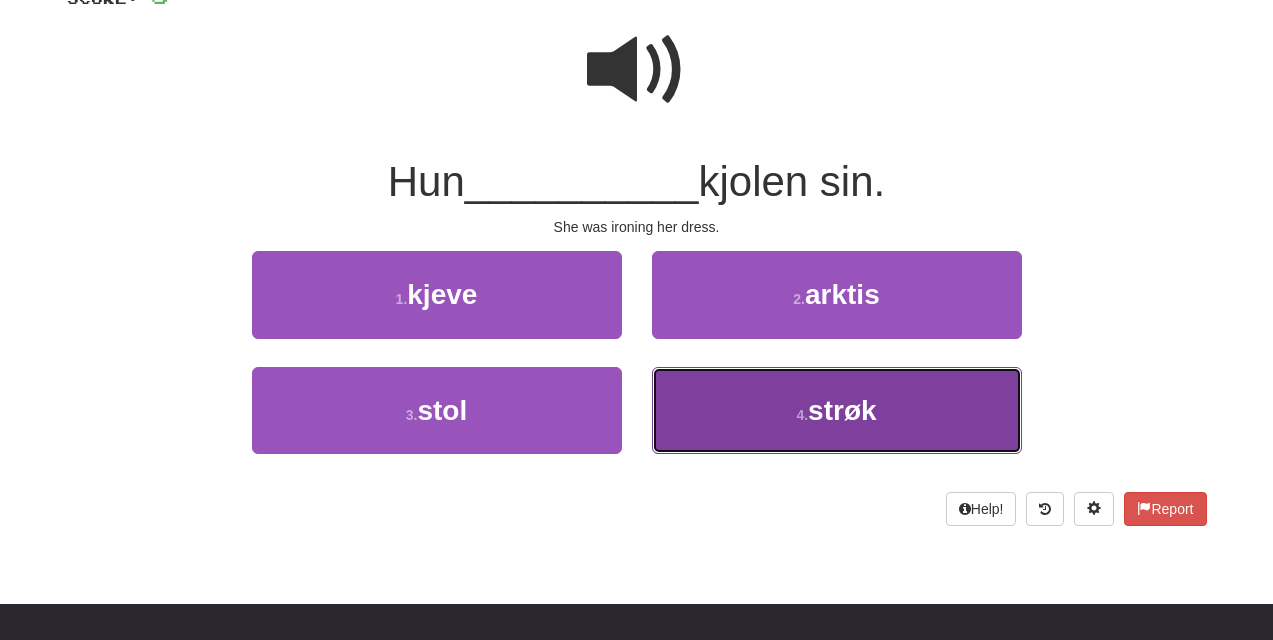 click on "strøk" at bounding box center (842, 410) 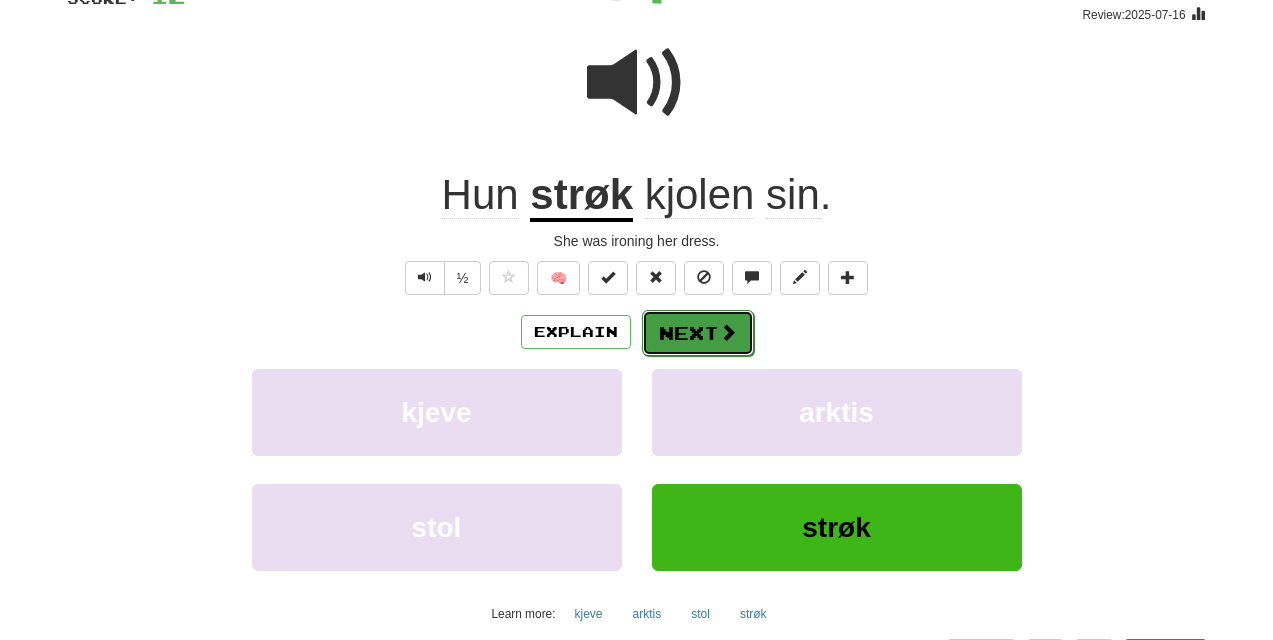 click at bounding box center (728, 332) 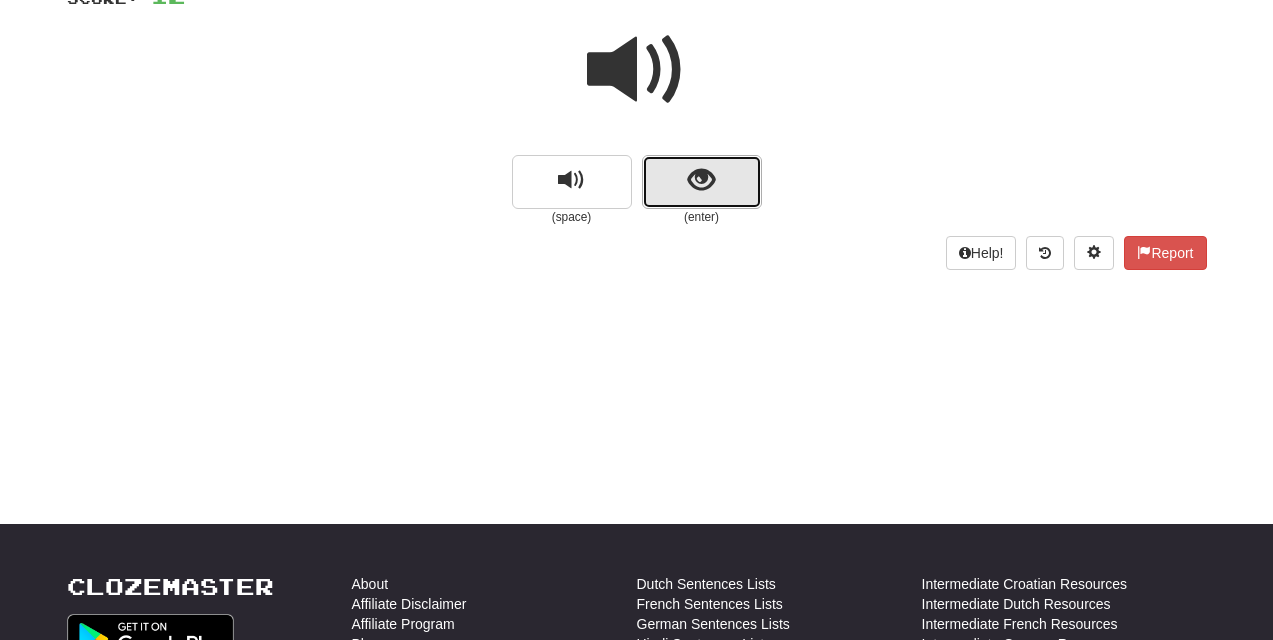 click at bounding box center (701, 180) 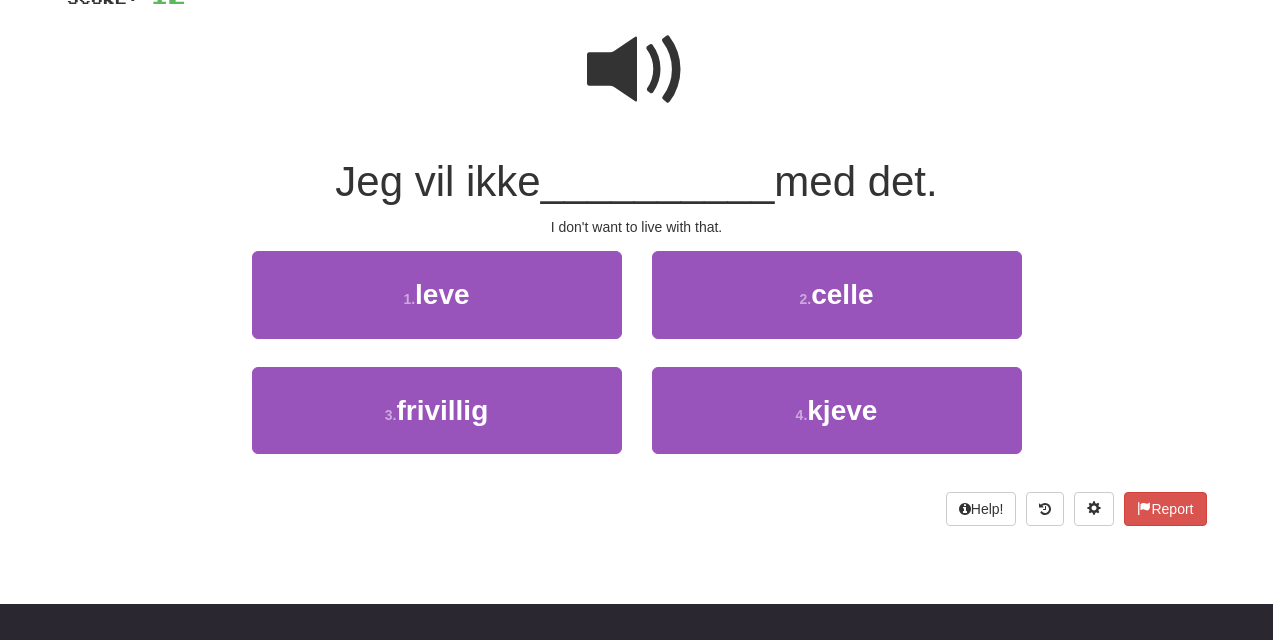click at bounding box center (637, 70) 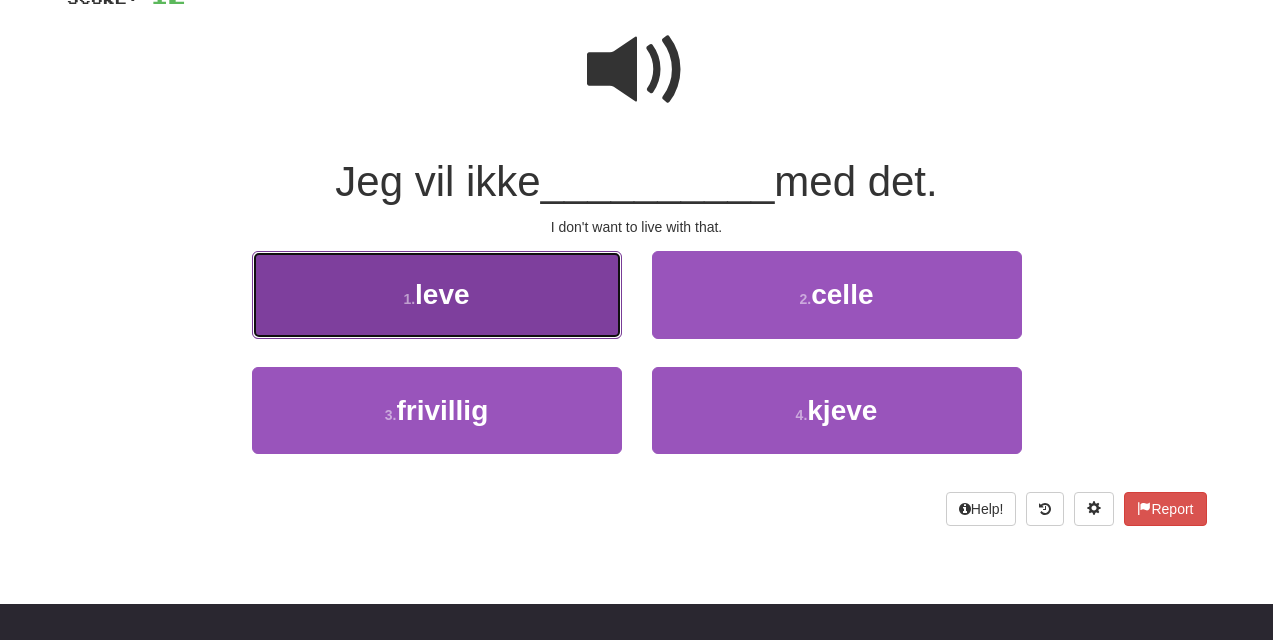 click on "1 .  leve" at bounding box center [437, 294] 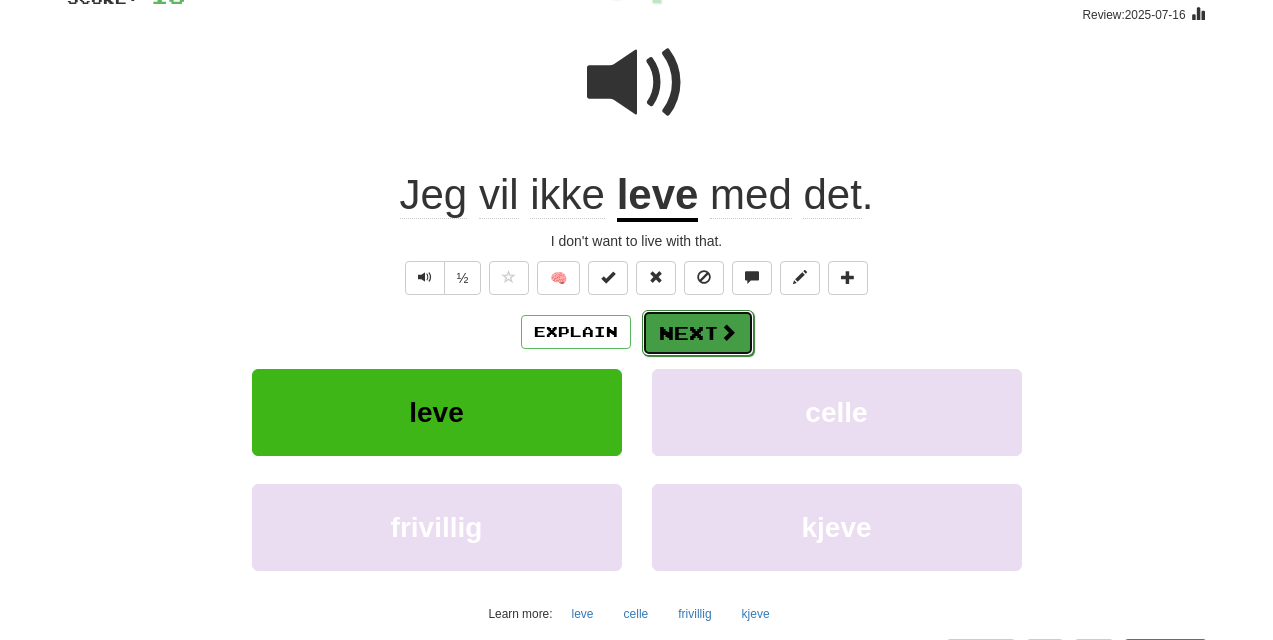click at bounding box center [728, 332] 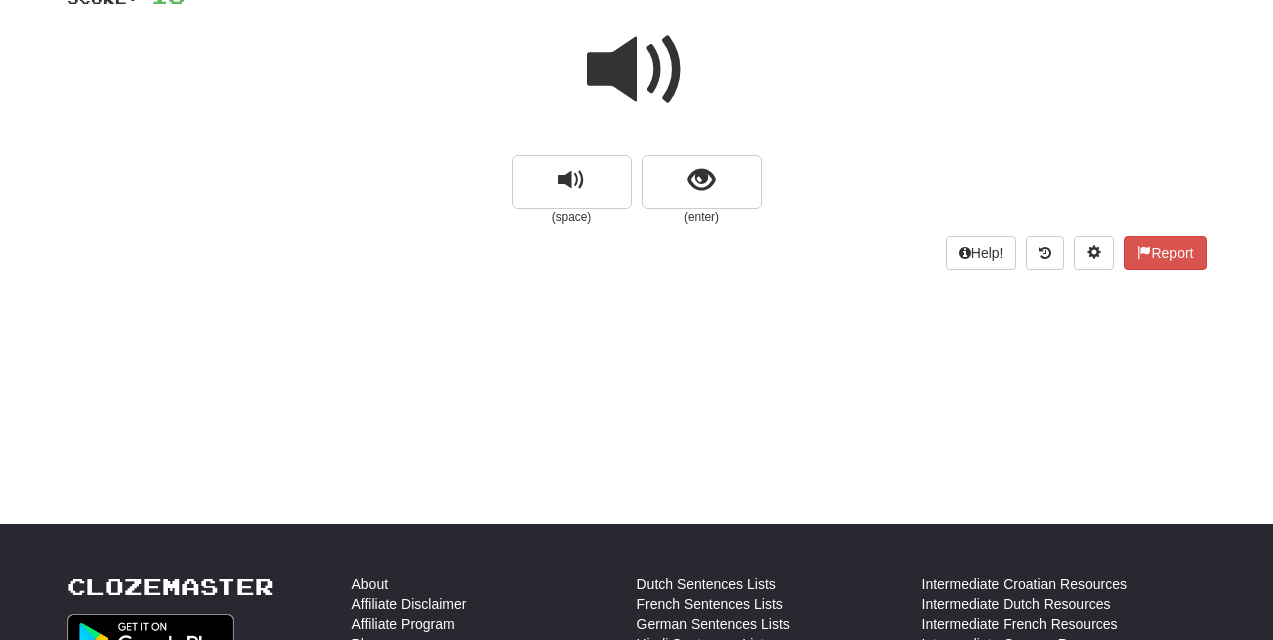 click at bounding box center [637, 70] 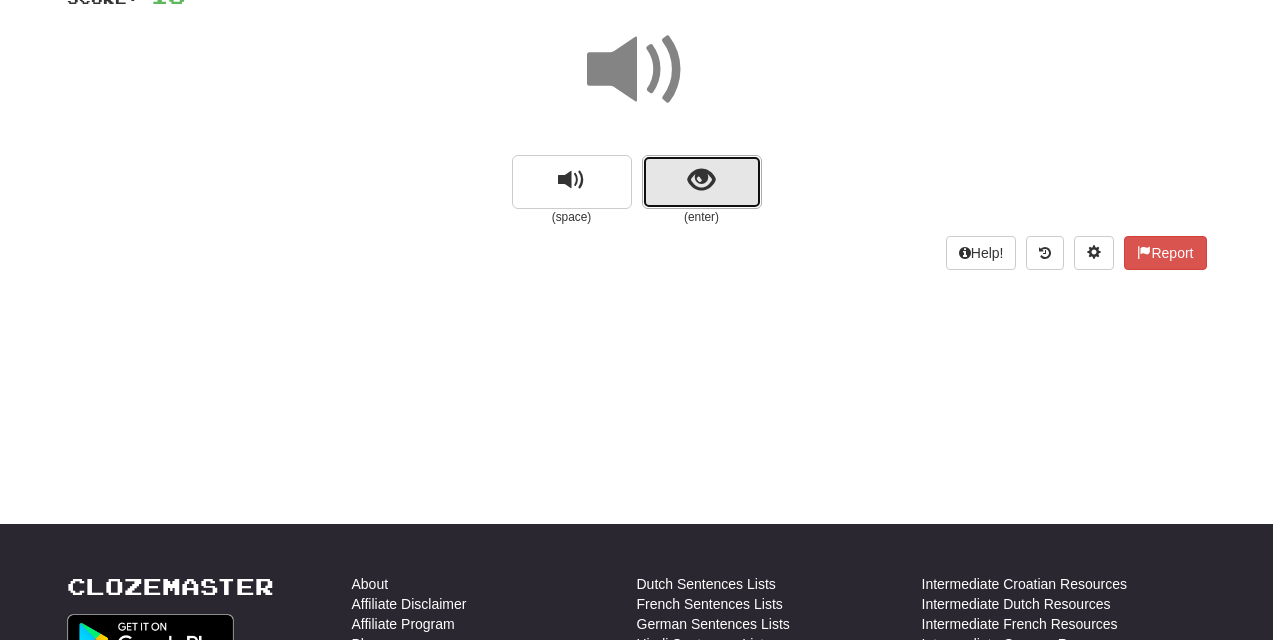 click at bounding box center (701, 180) 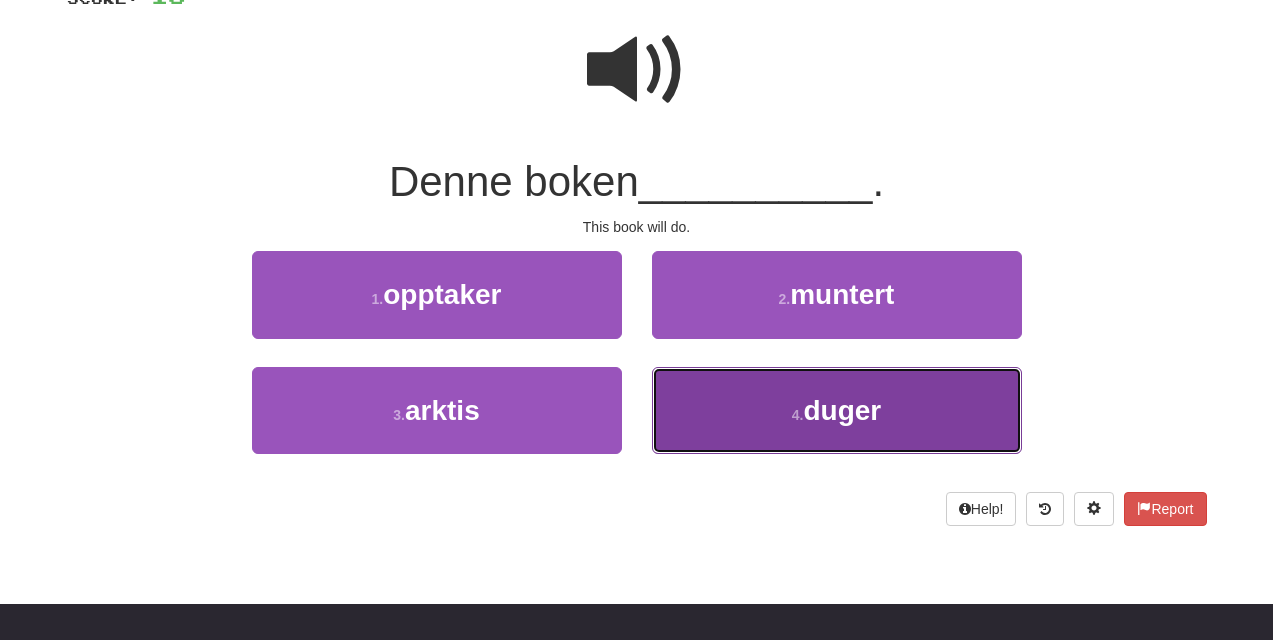 click on "duger" at bounding box center [842, 410] 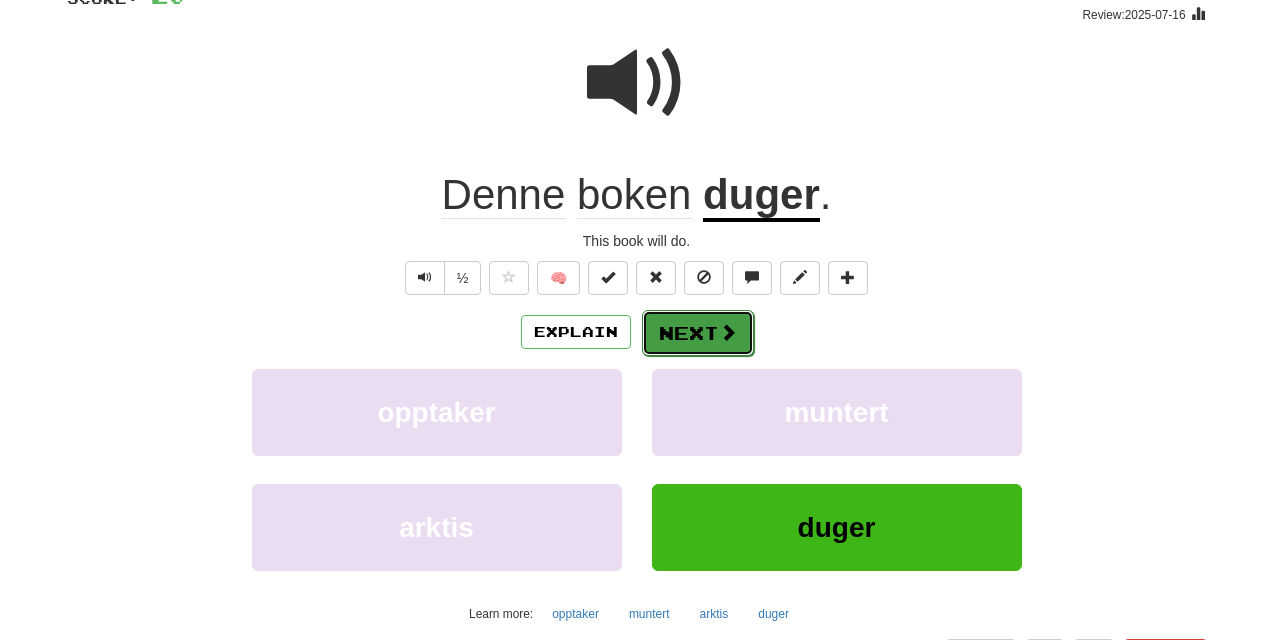click on "Next" at bounding box center [698, 333] 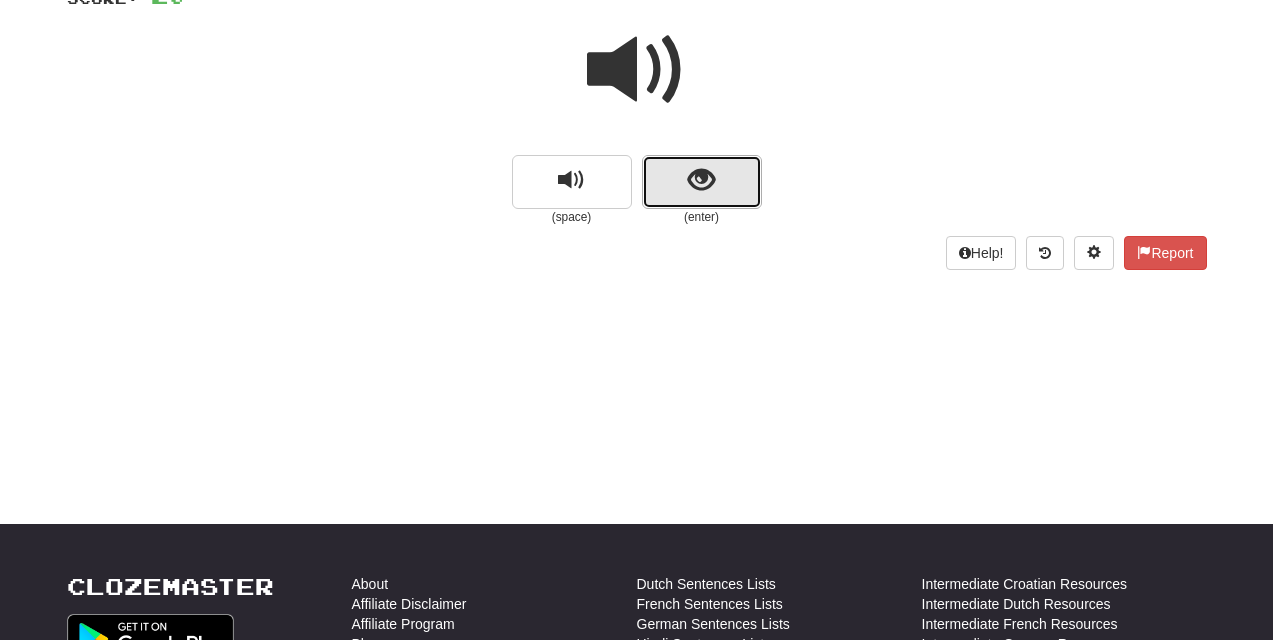 click at bounding box center [702, 182] 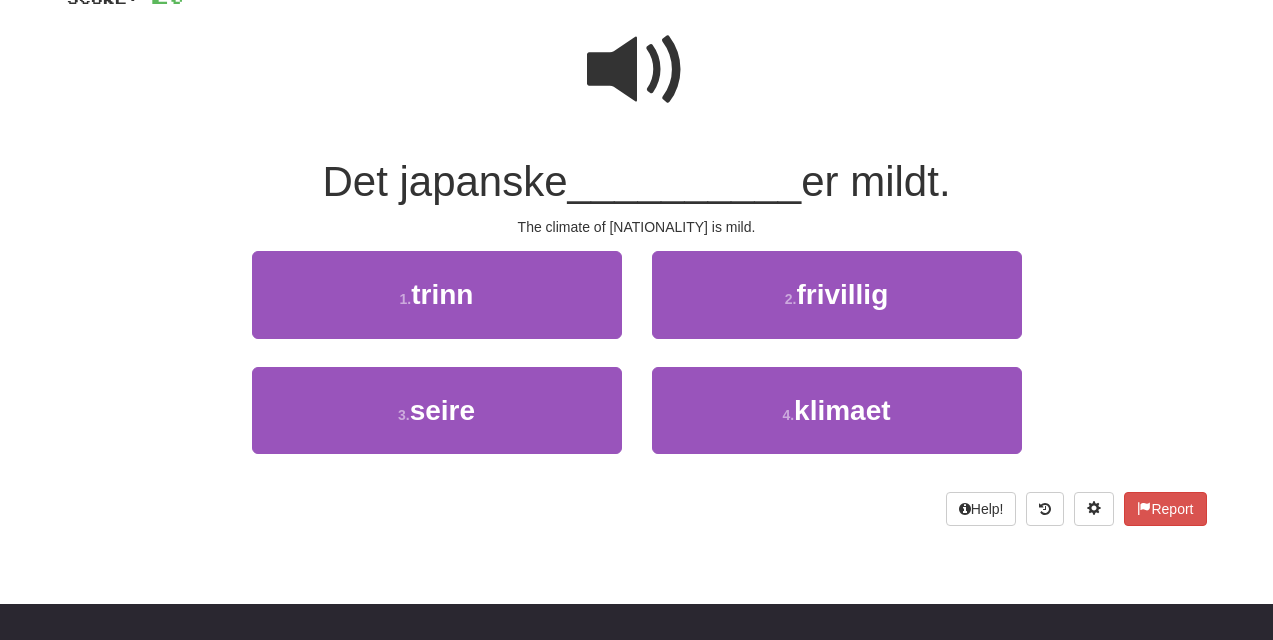 click at bounding box center [637, 70] 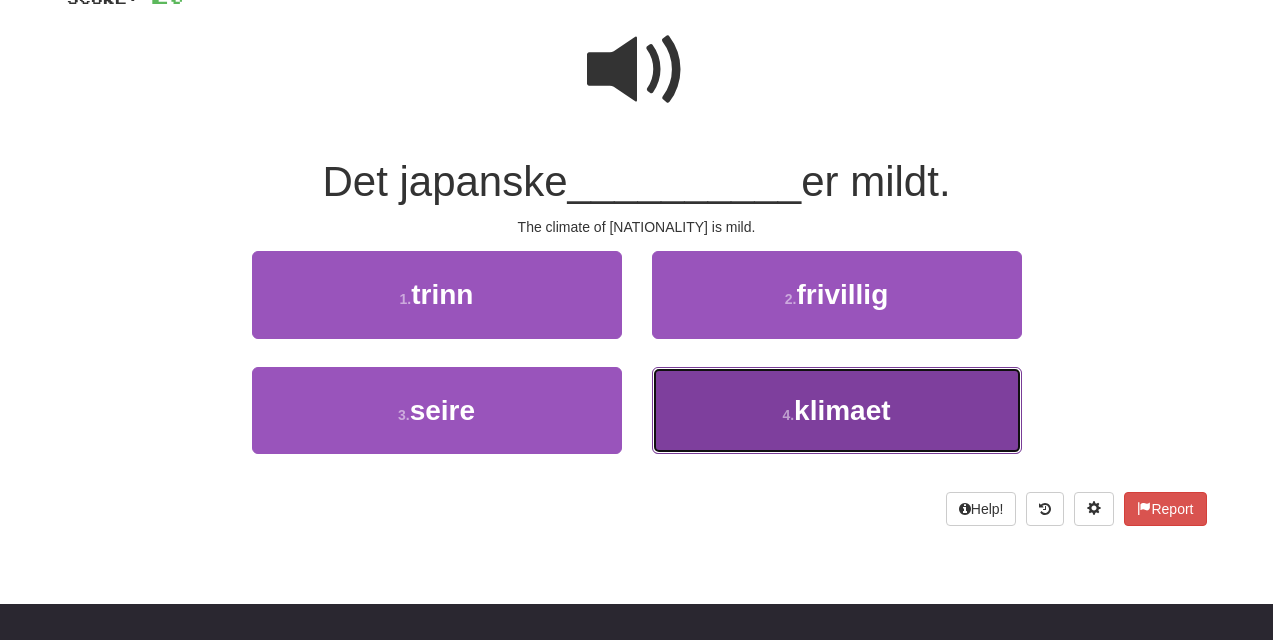 click on "klimaet" at bounding box center (842, 410) 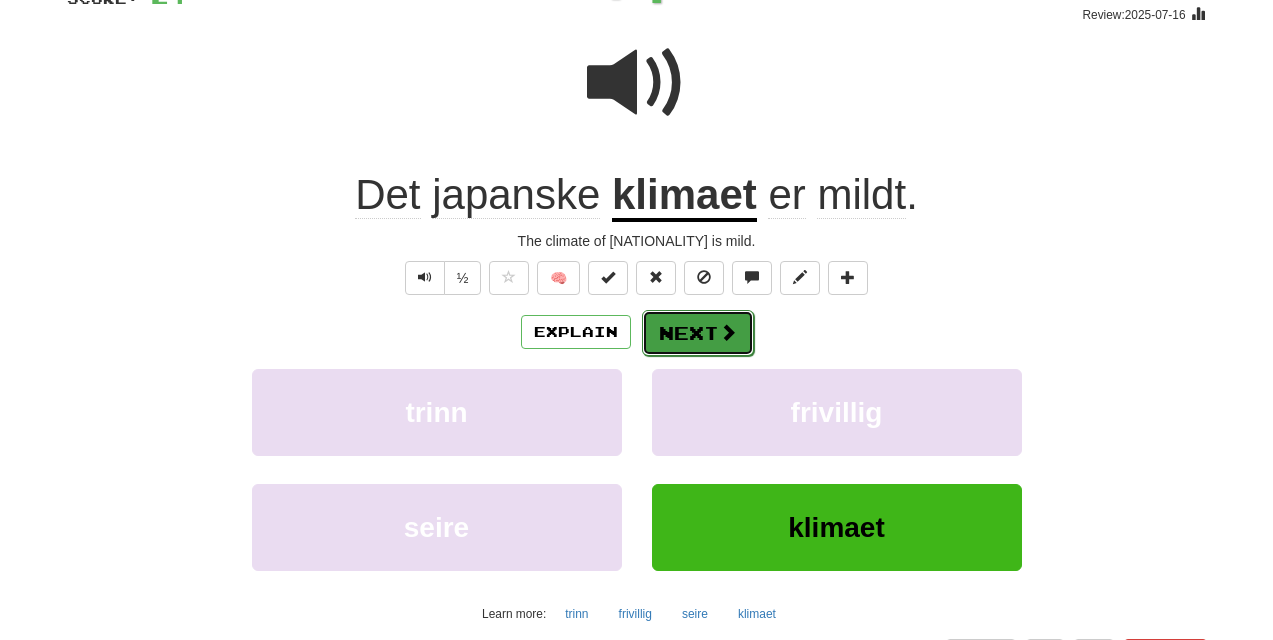 click at bounding box center [728, 332] 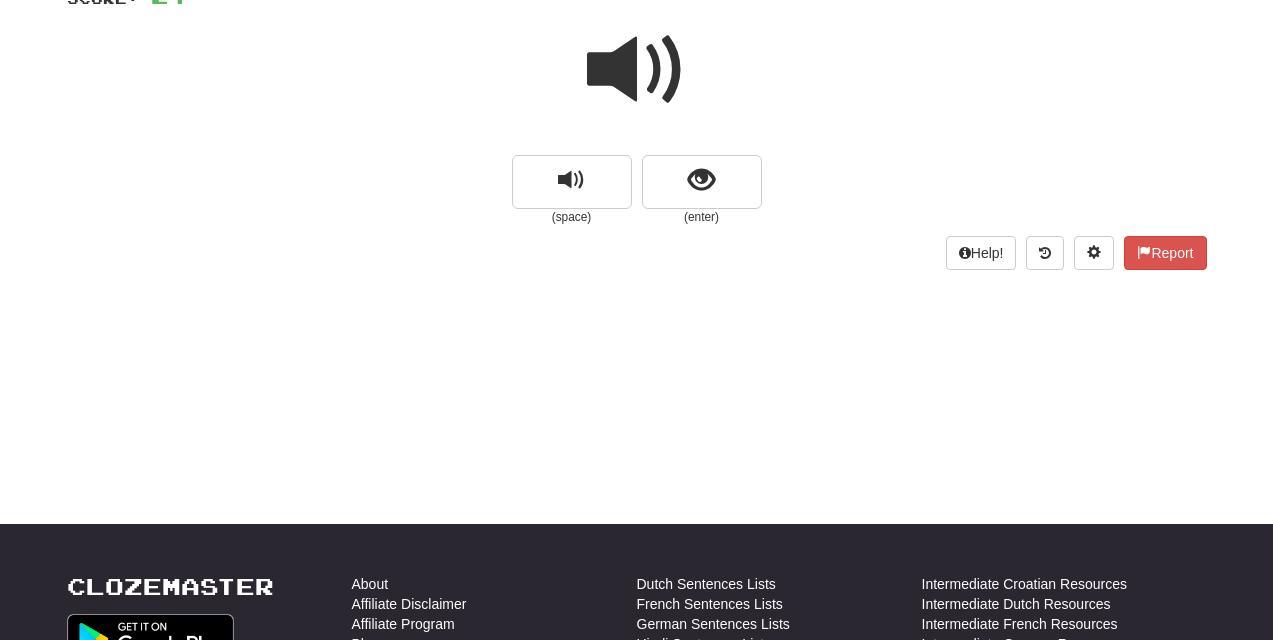 click at bounding box center [637, 70] 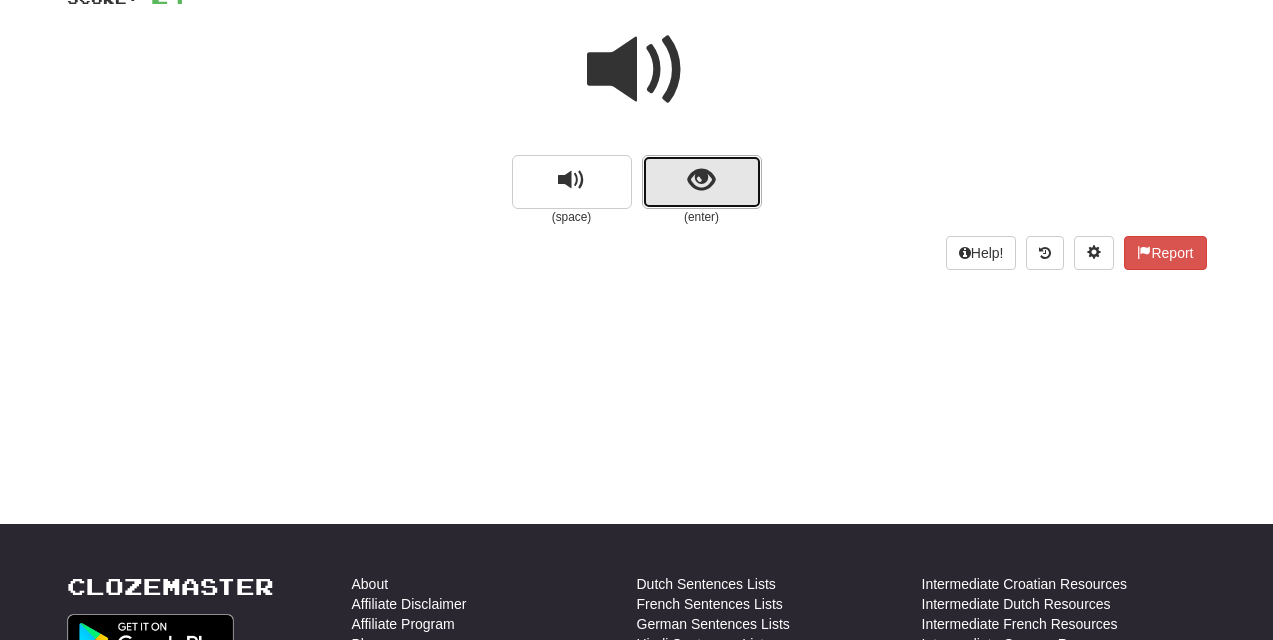 click at bounding box center [701, 180] 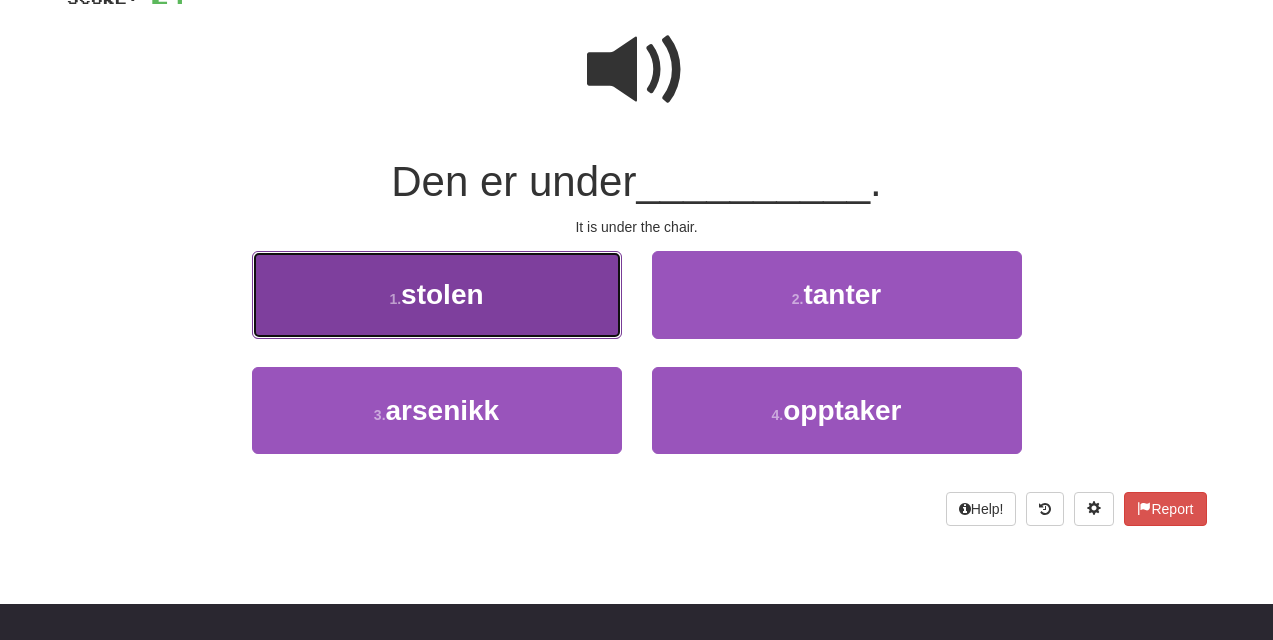 click on "1 .  stolen" at bounding box center [437, 294] 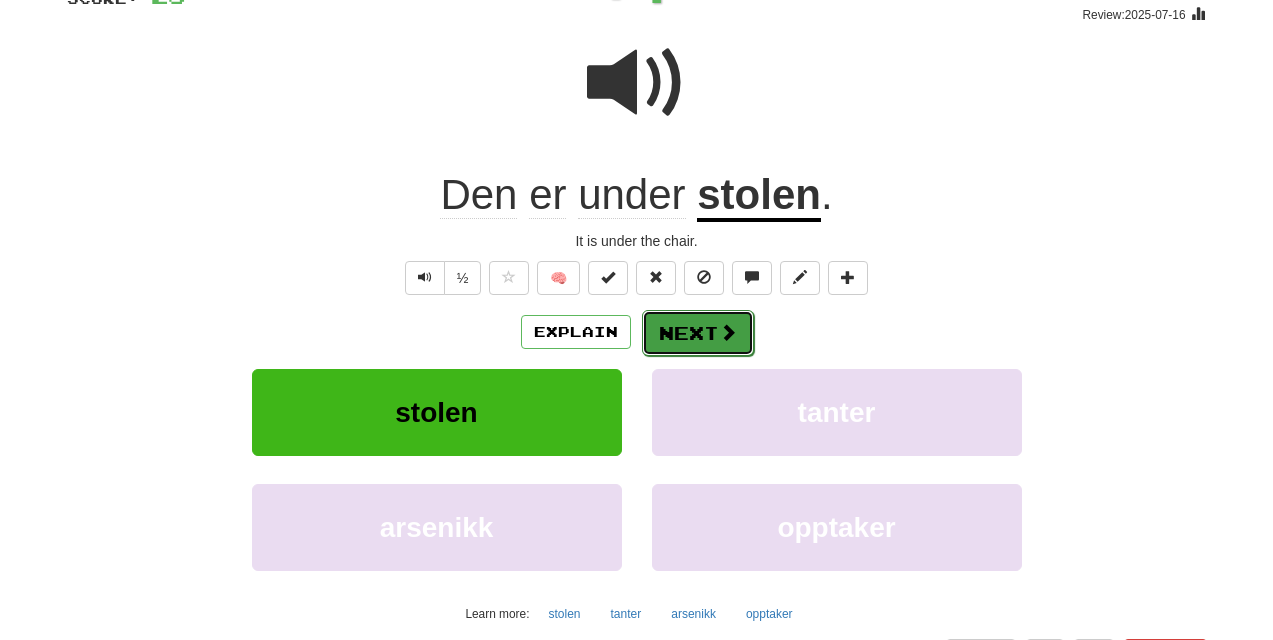 click on "Next" at bounding box center [698, 333] 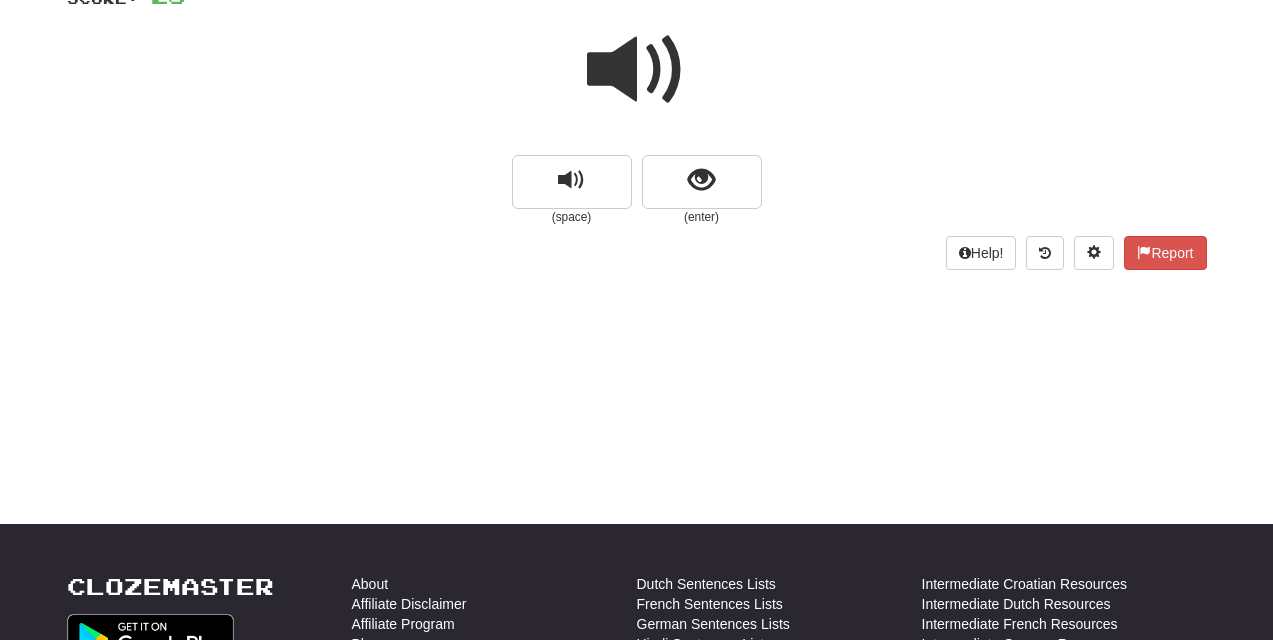 click at bounding box center [637, 70] 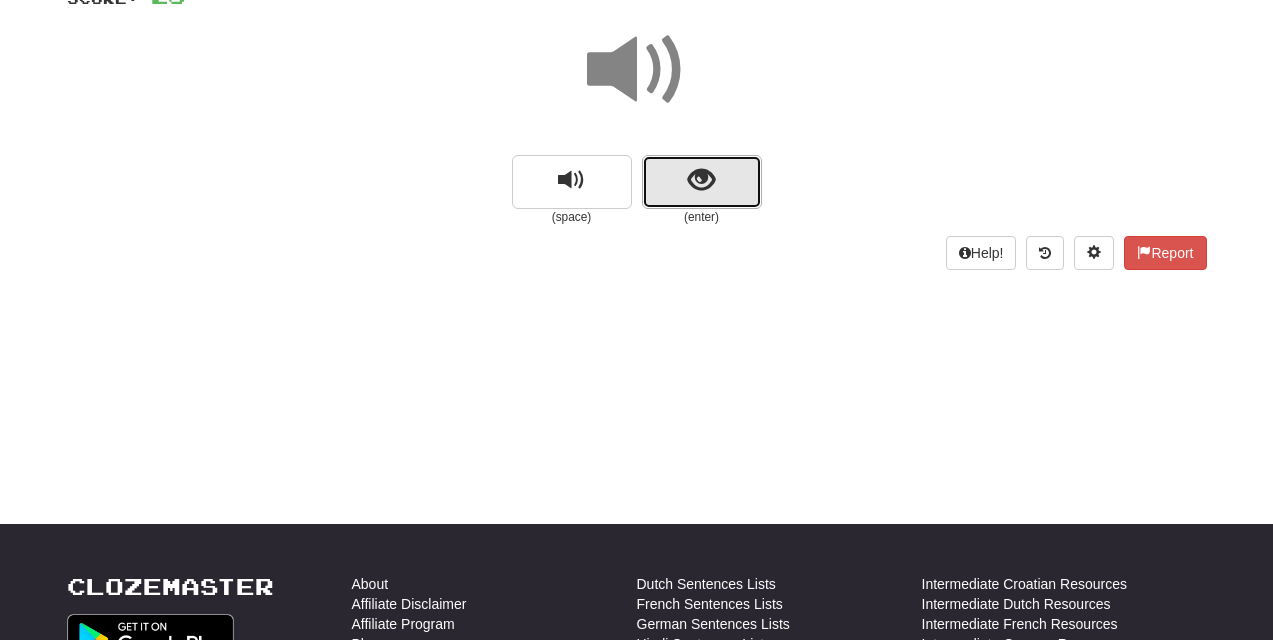 click at bounding box center (701, 180) 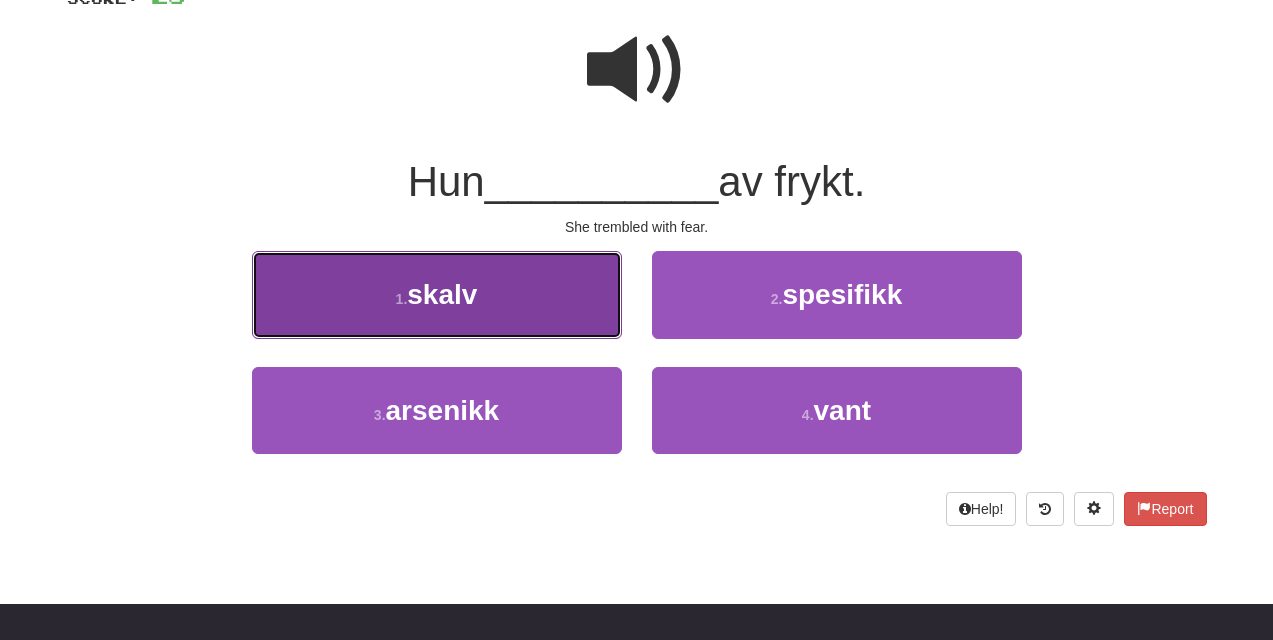 click on "1 .  skalv" at bounding box center (437, 294) 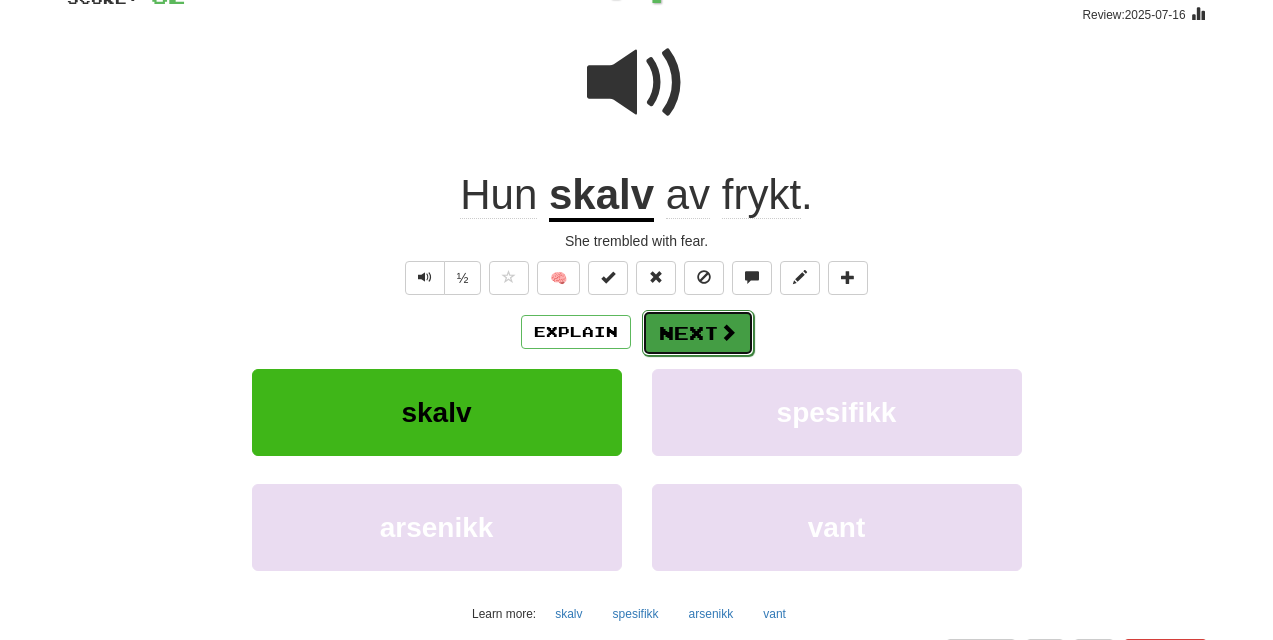 click on "Next" at bounding box center (698, 333) 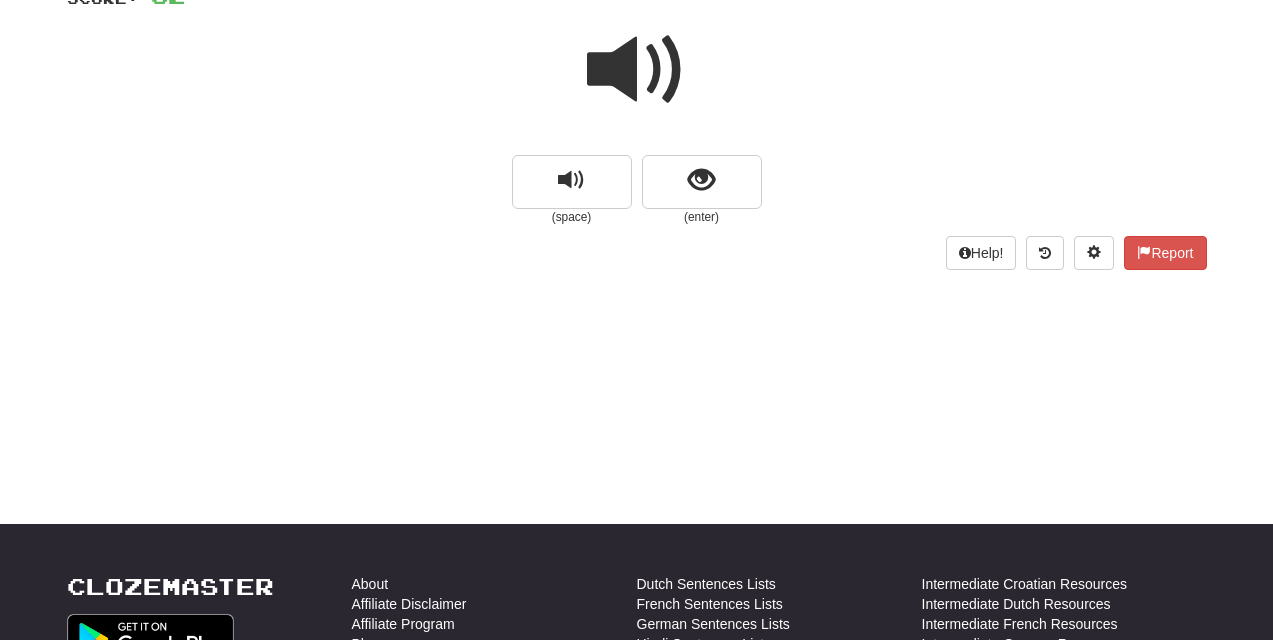 click at bounding box center (637, 70) 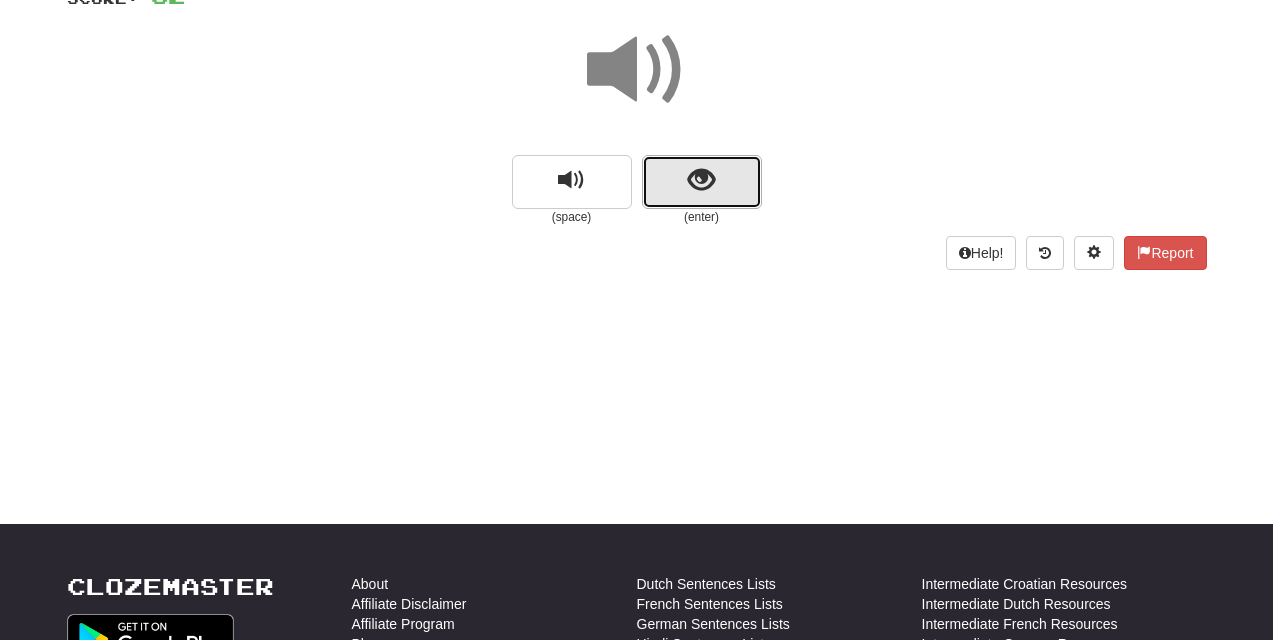 click at bounding box center (701, 180) 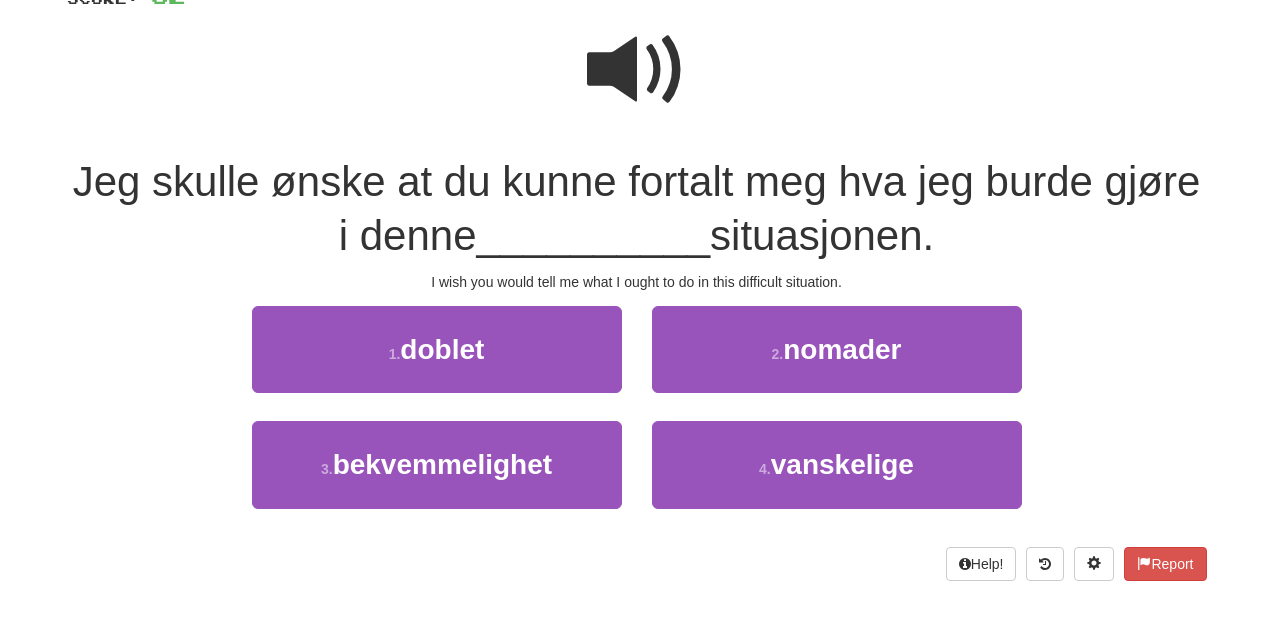 click at bounding box center (637, 70) 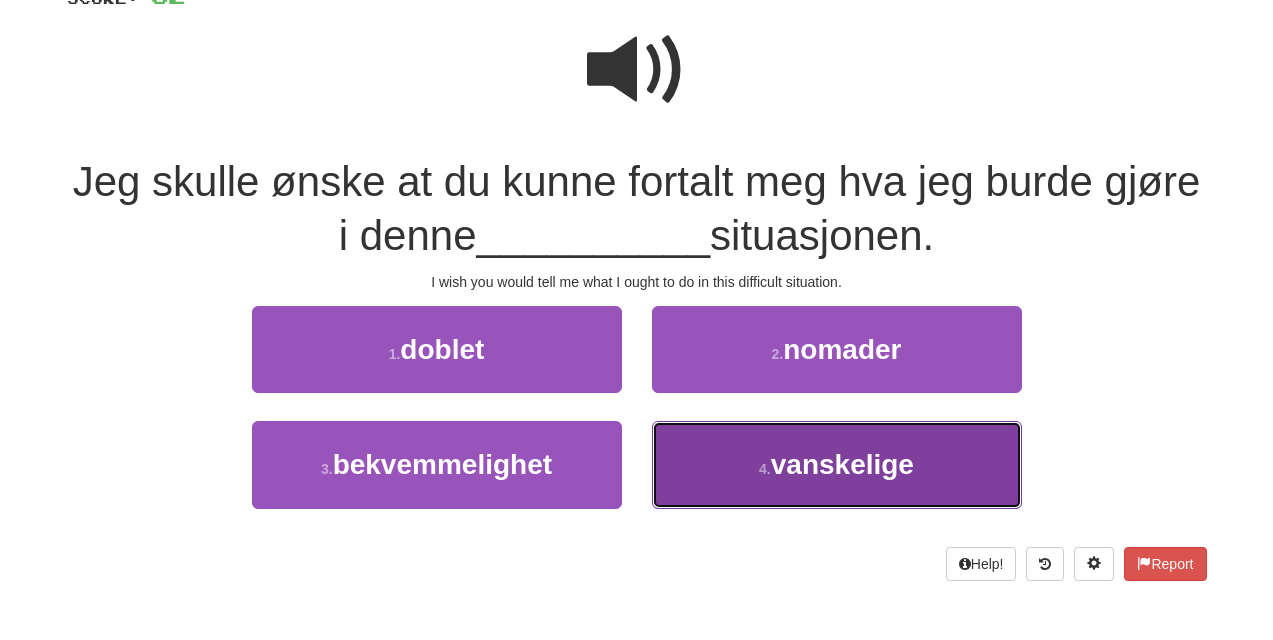 click on "4 .  vanskelige" at bounding box center [837, 464] 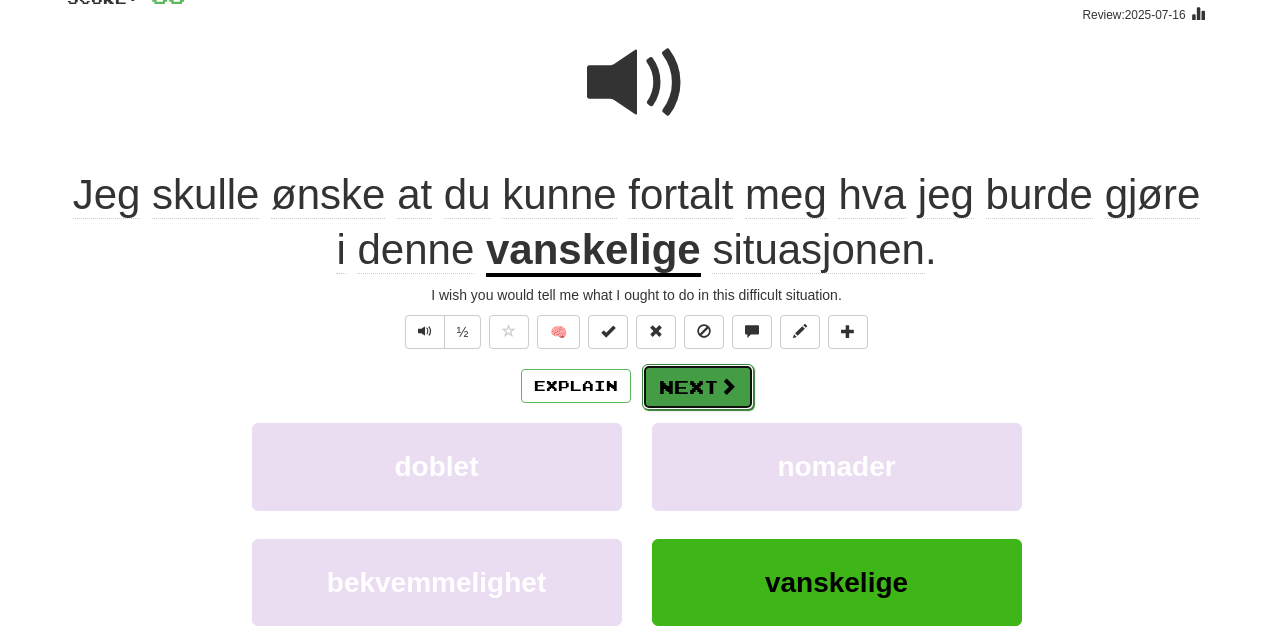 click at bounding box center [728, 386] 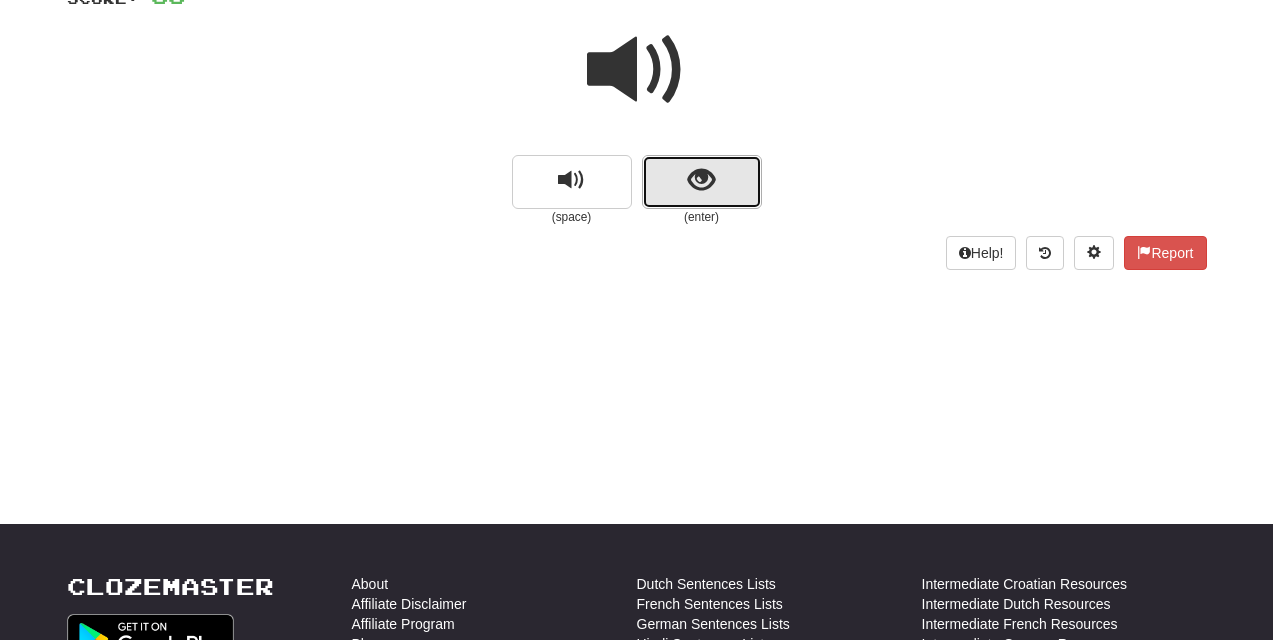 click at bounding box center (701, 180) 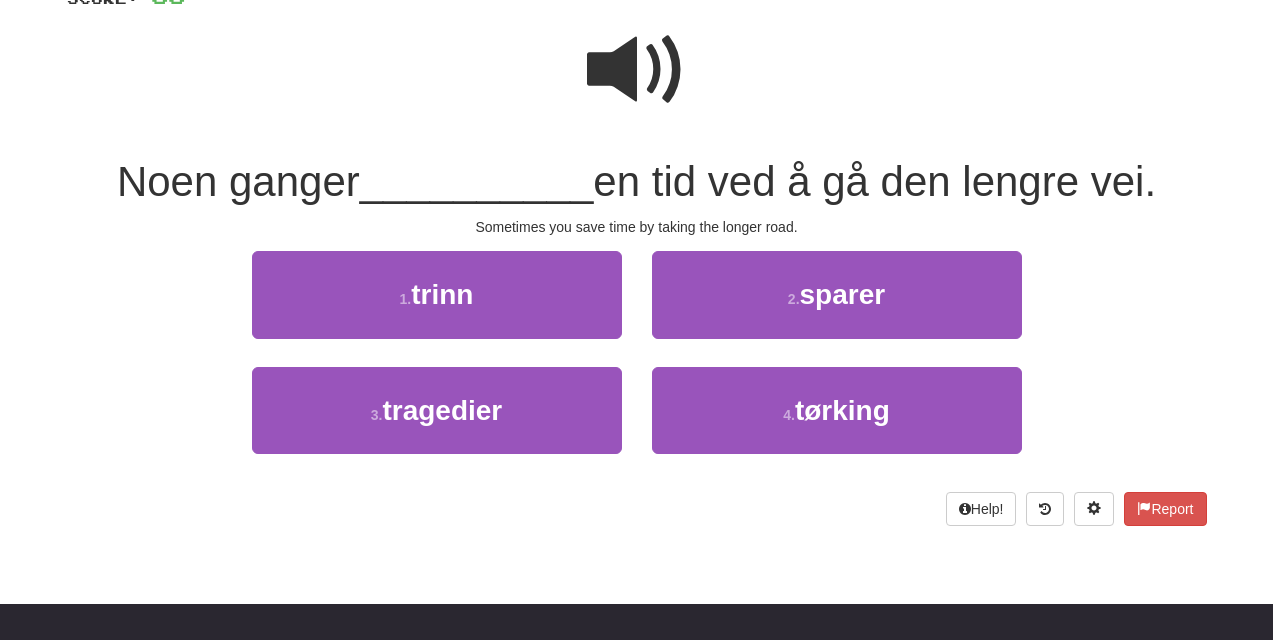 click at bounding box center (637, 70) 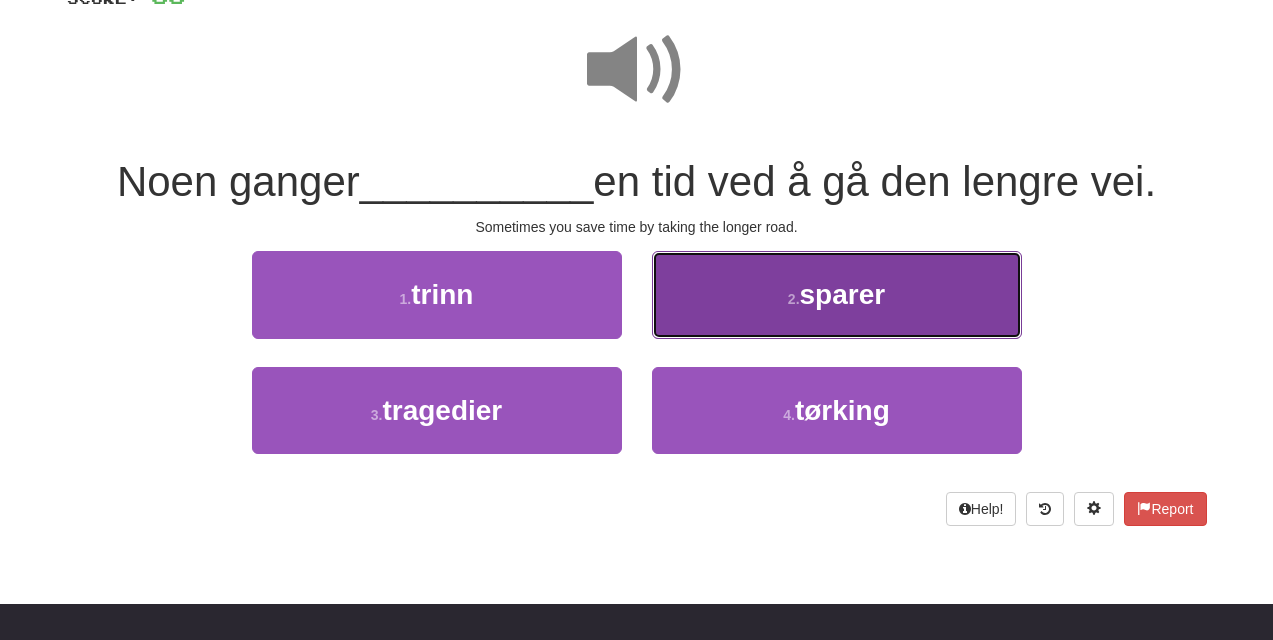 click on "sparer" at bounding box center (843, 294) 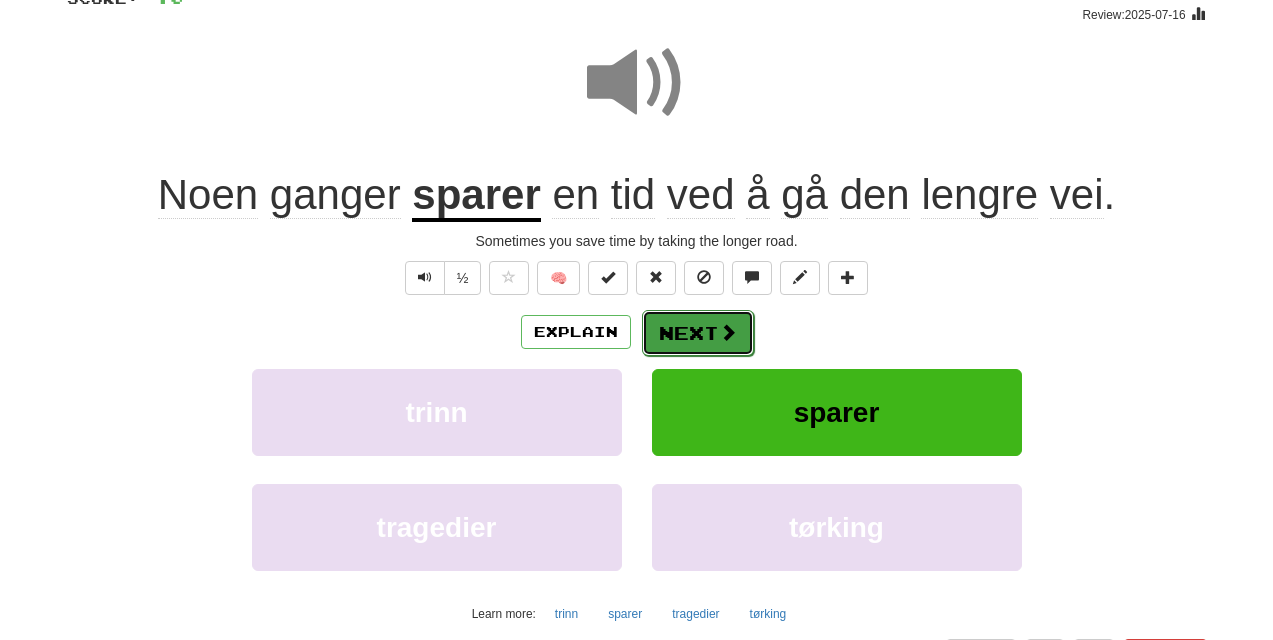 click at bounding box center (728, 332) 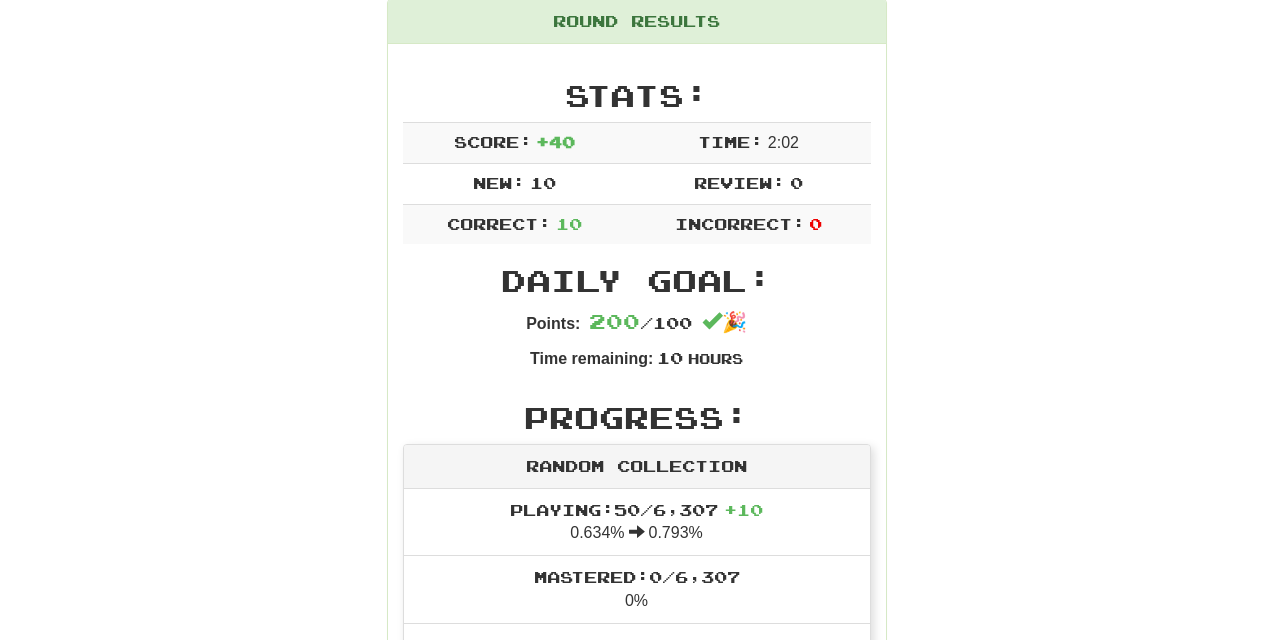 scroll, scrollTop: 0, scrollLeft: 0, axis: both 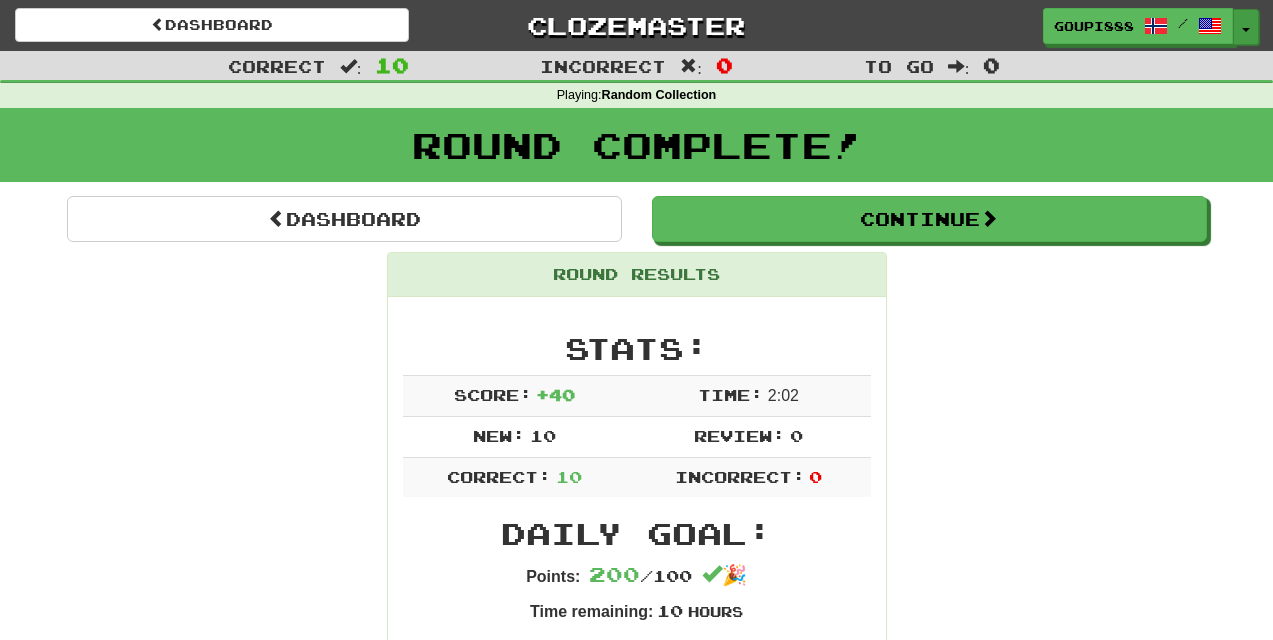 click at bounding box center [1246, 30] 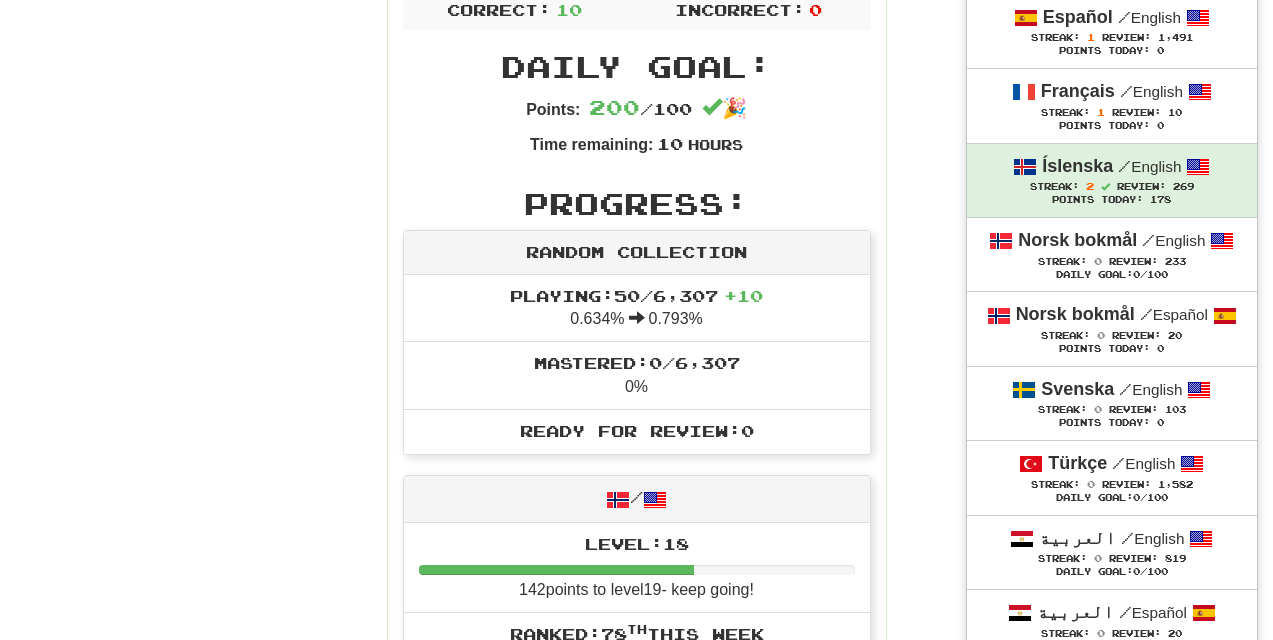 scroll, scrollTop: 478, scrollLeft: 0, axis: vertical 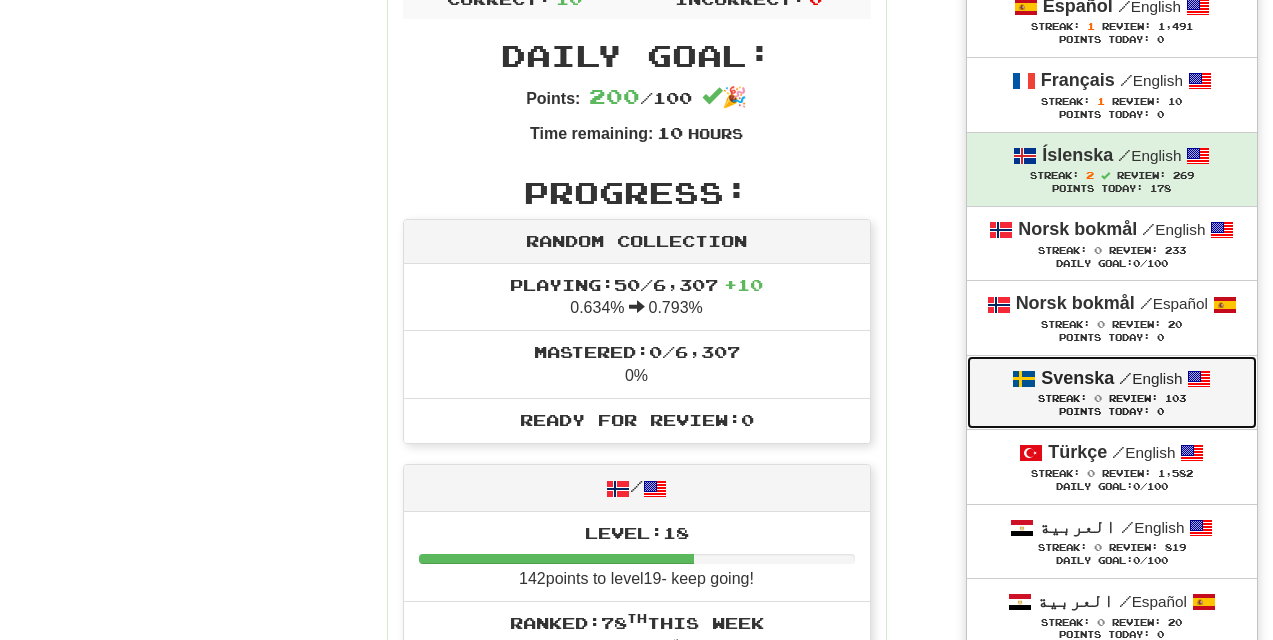 click on "/
English" at bounding box center [1150, 378] 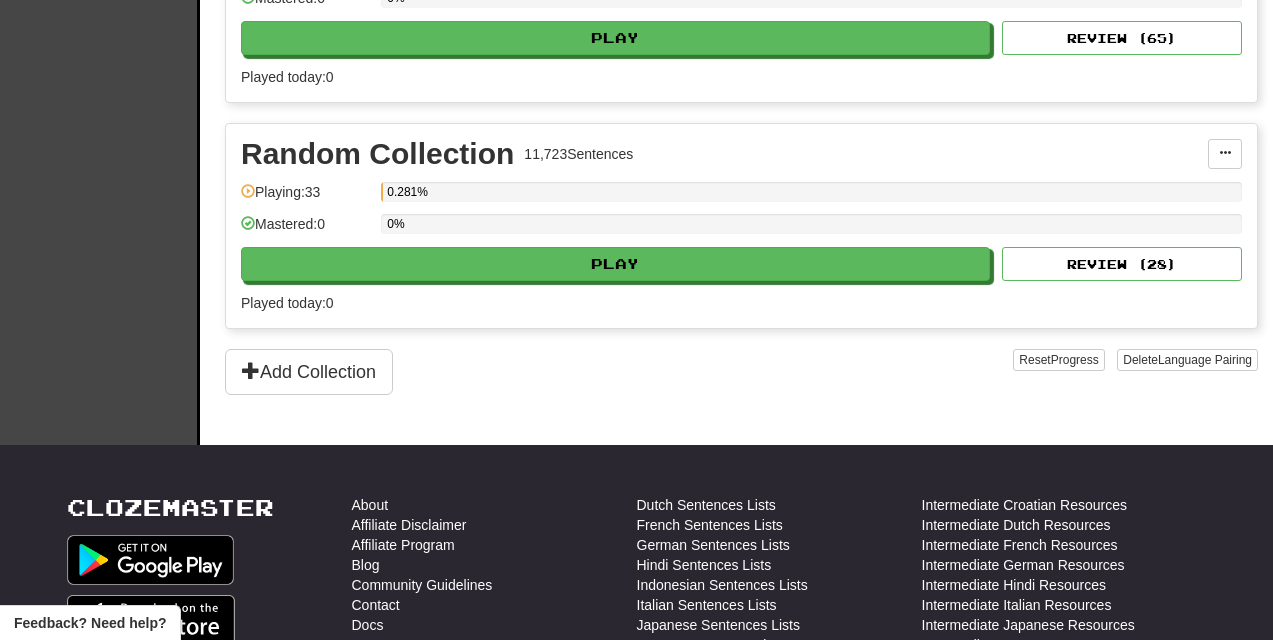 scroll, scrollTop: 800, scrollLeft: 0, axis: vertical 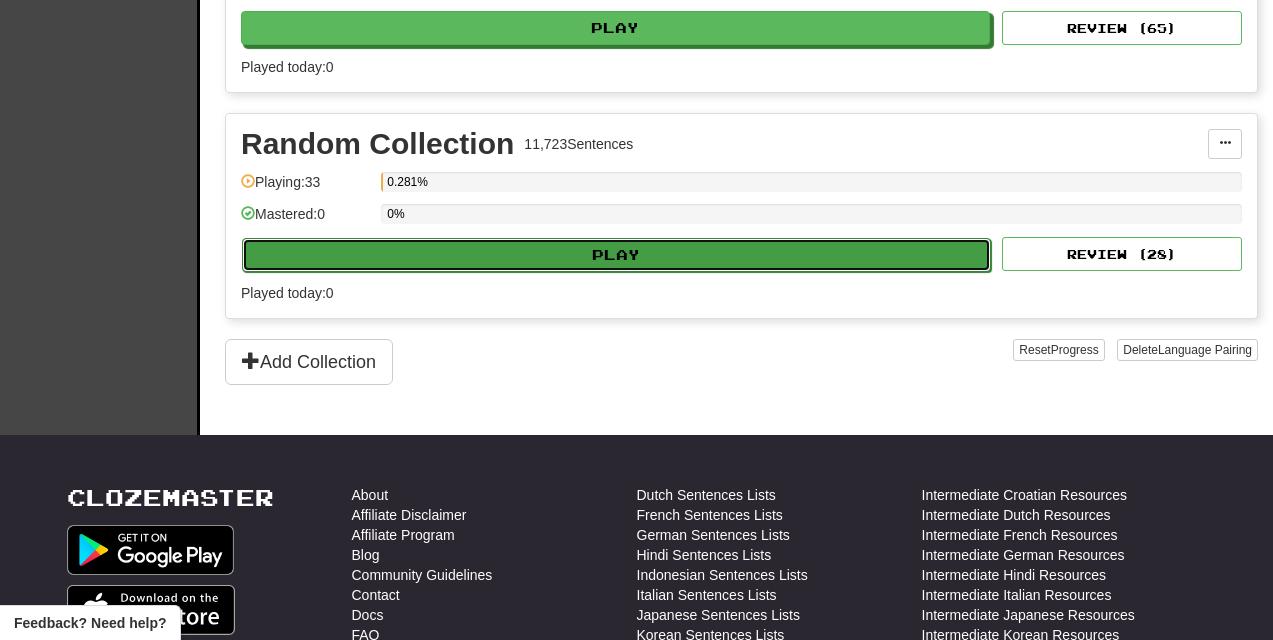 click on "Play" at bounding box center [616, 255] 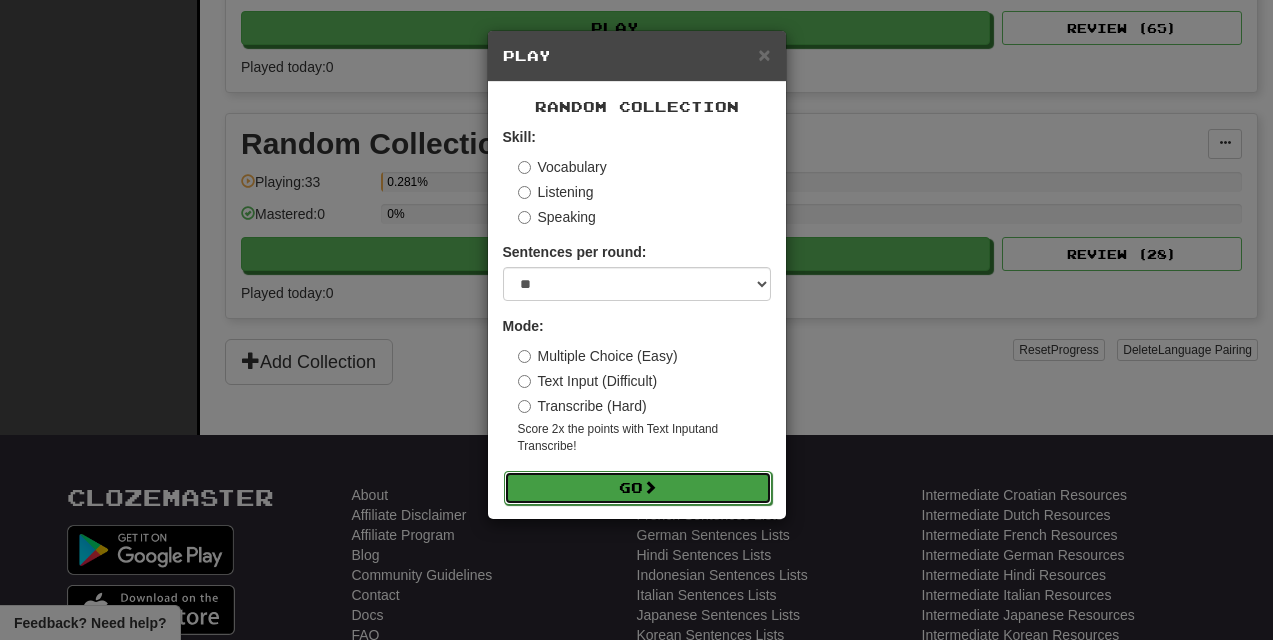 click on "Go" at bounding box center [638, 488] 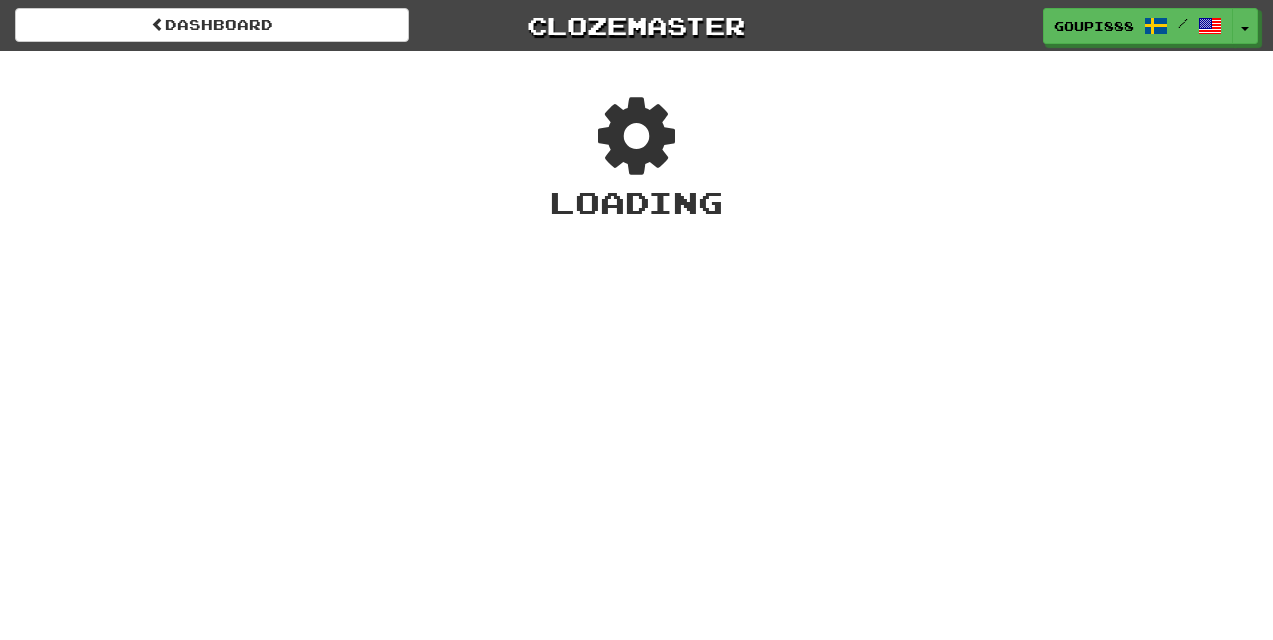 scroll, scrollTop: 0, scrollLeft: 0, axis: both 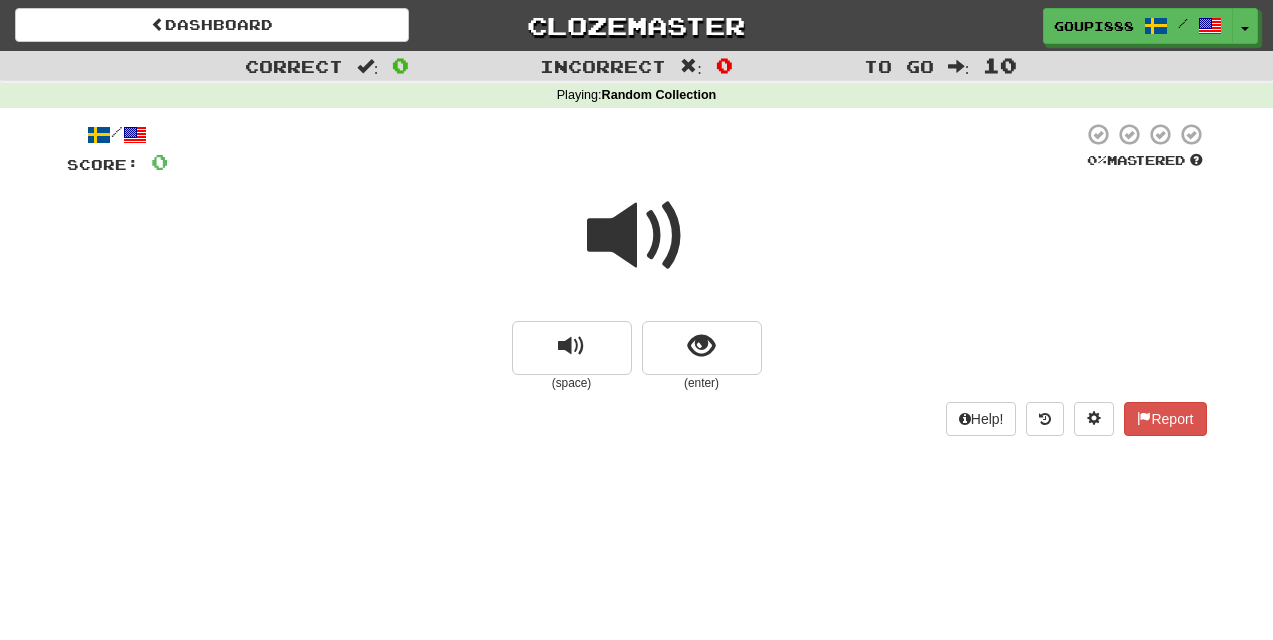 click at bounding box center [637, 236] 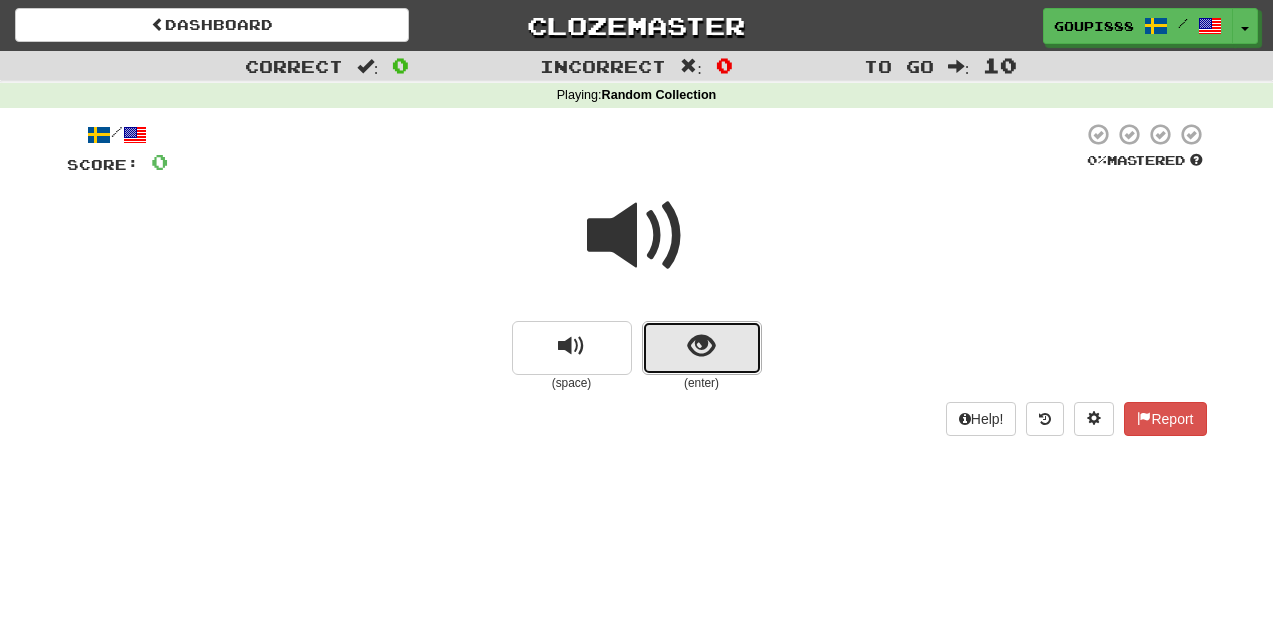 click at bounding box center (702, 348) 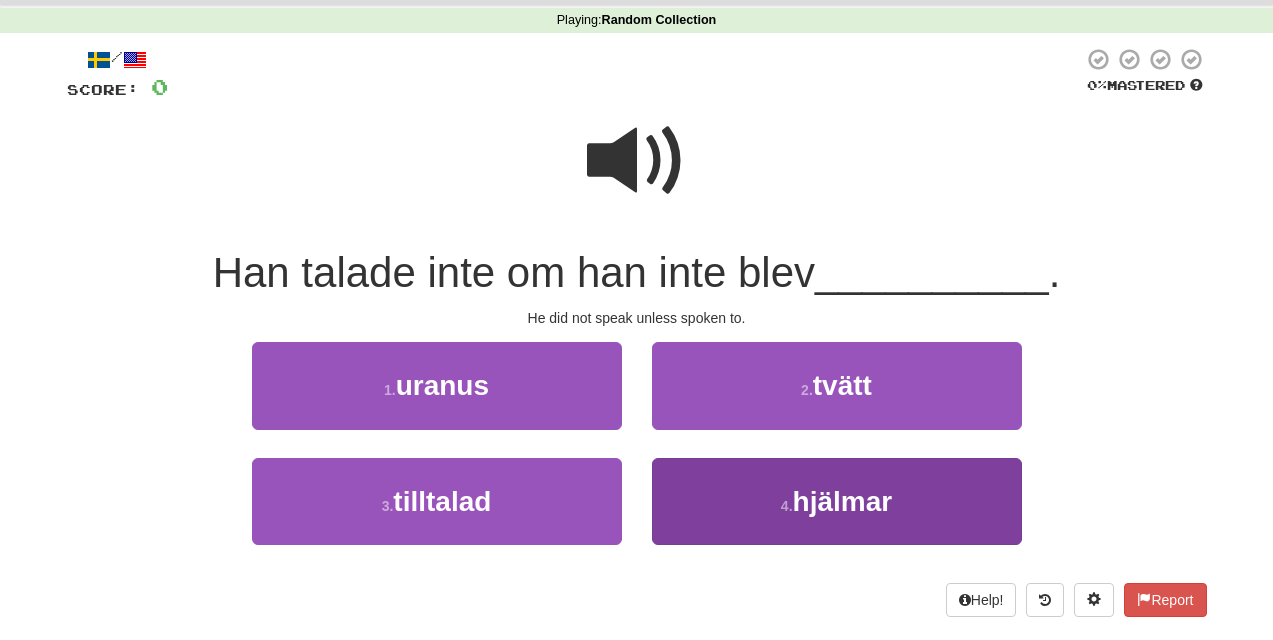 scroll, scrollTop: 76, scrollLeft: 0, axis: vertical 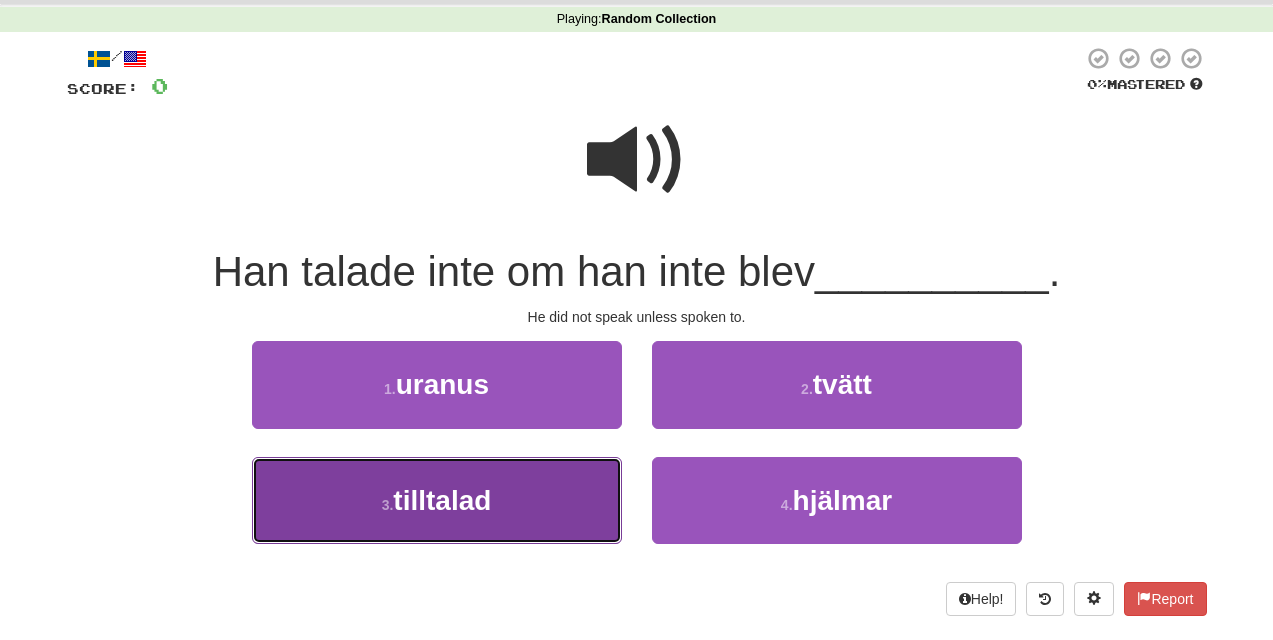 click on "3 .  addressed" at bounding box center [437, 500] 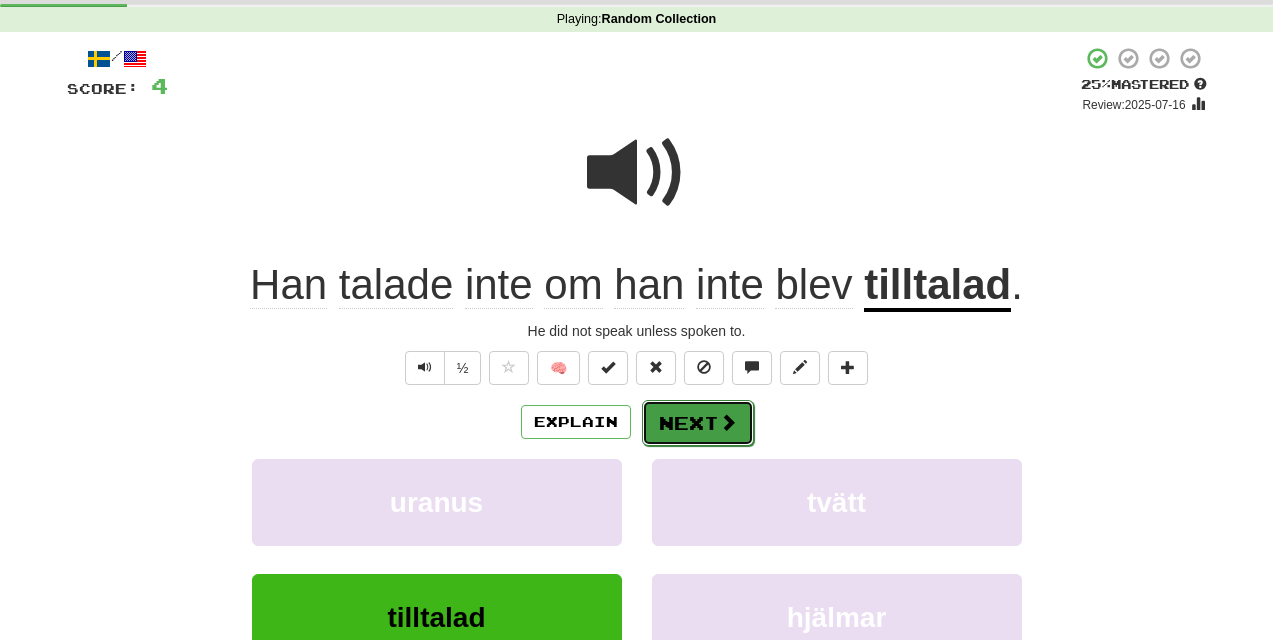 click on "Next" at bounding box center [698, 423] 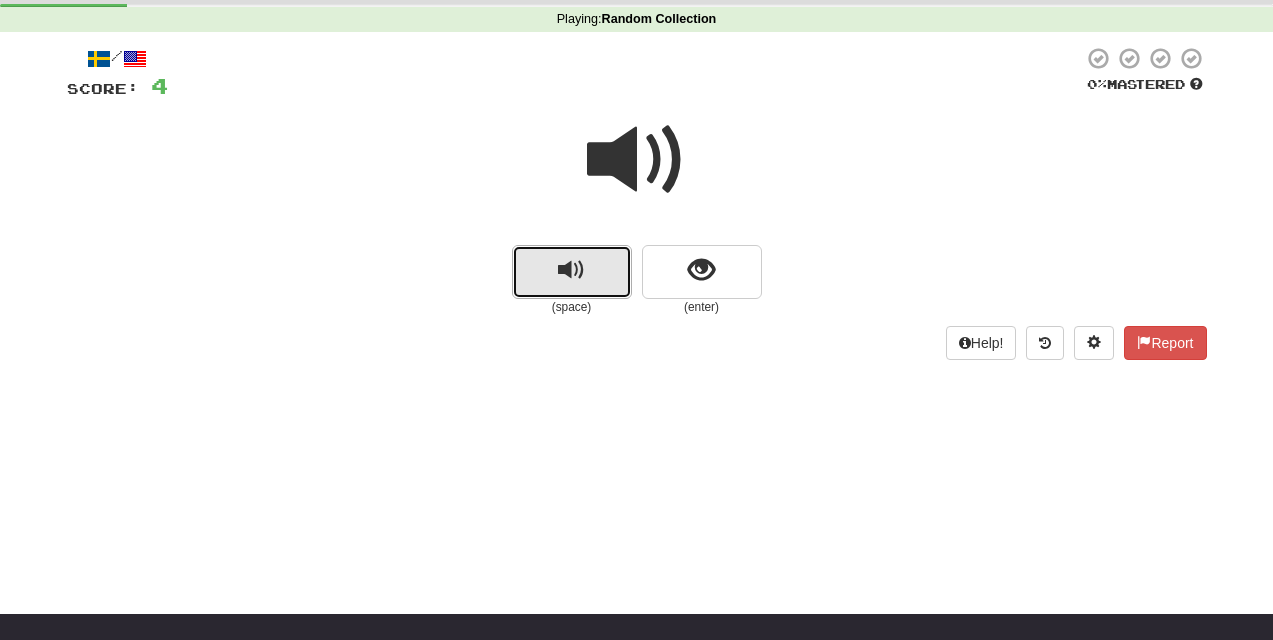 click at bounding box center (571, 270) 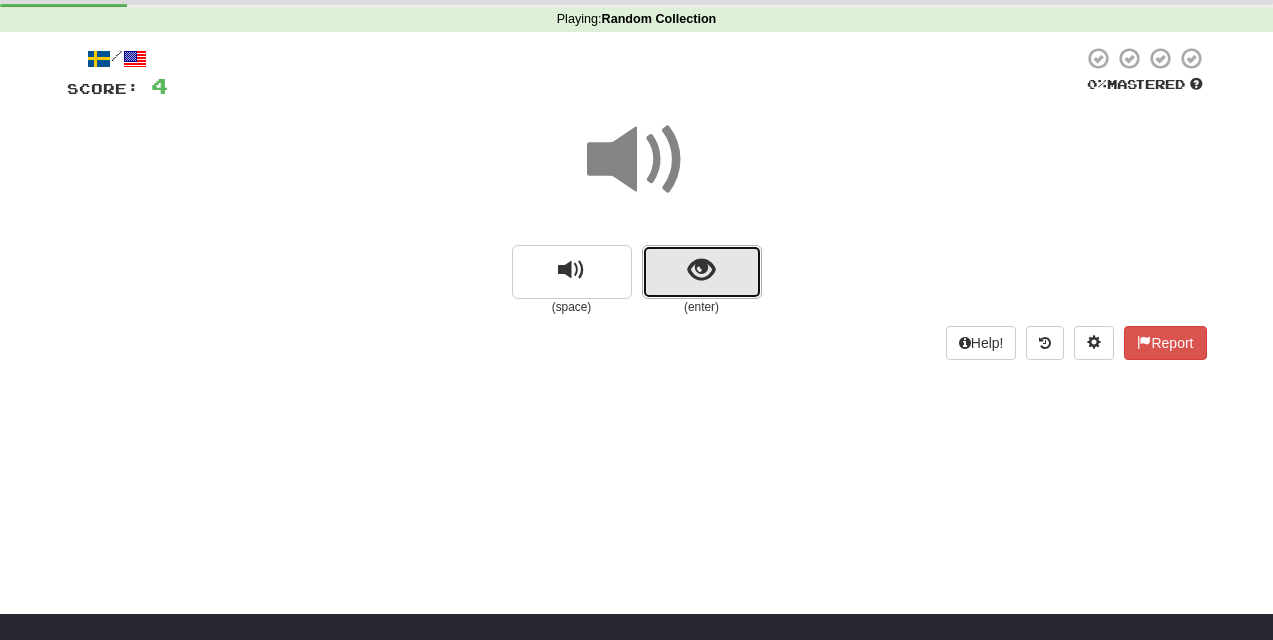 click at bounding box center (701, 270) 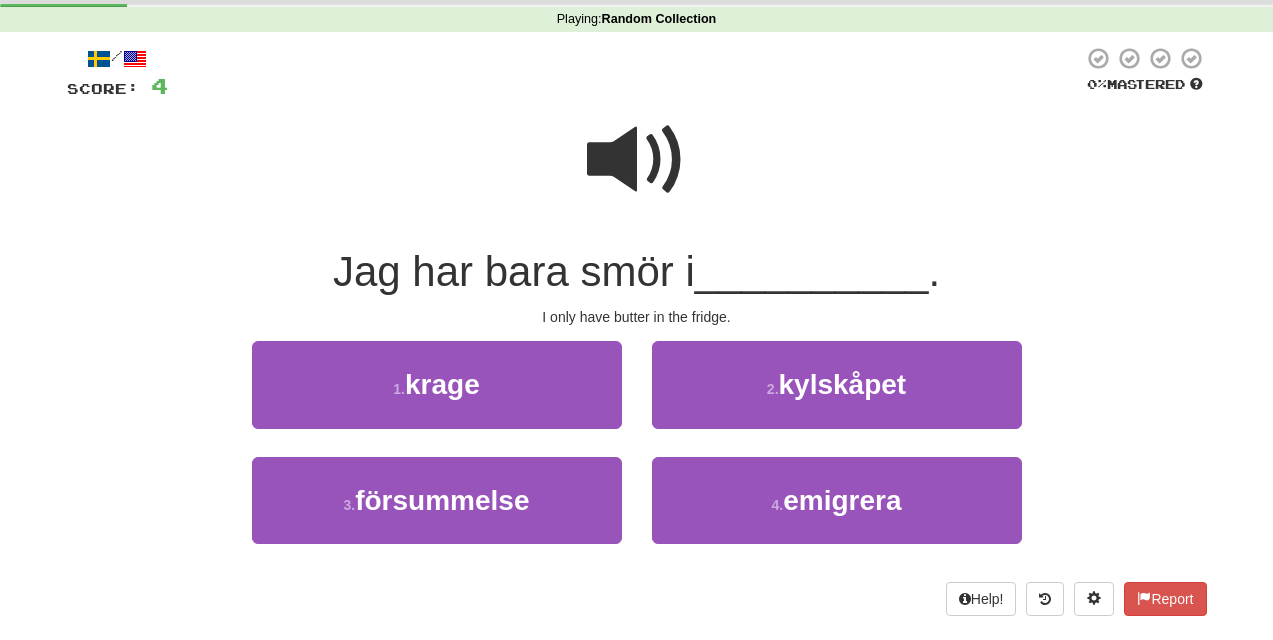 click at bounding box center (637, 160) 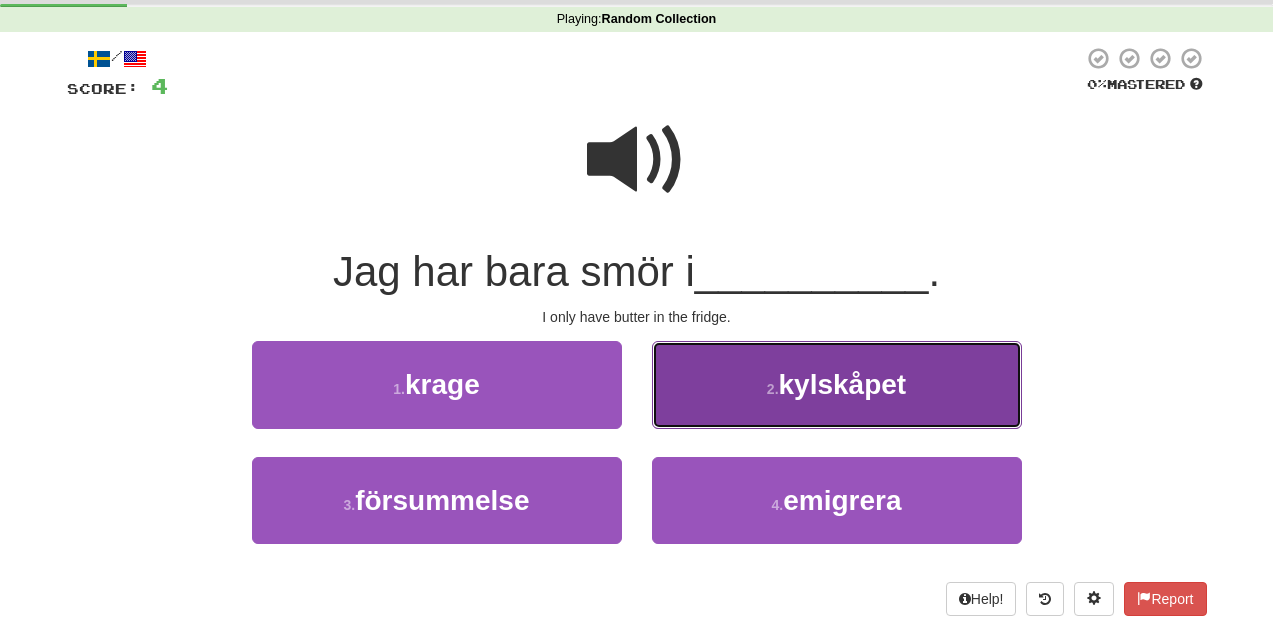 click on "kylskåpet" at bounding box center [843, 384] 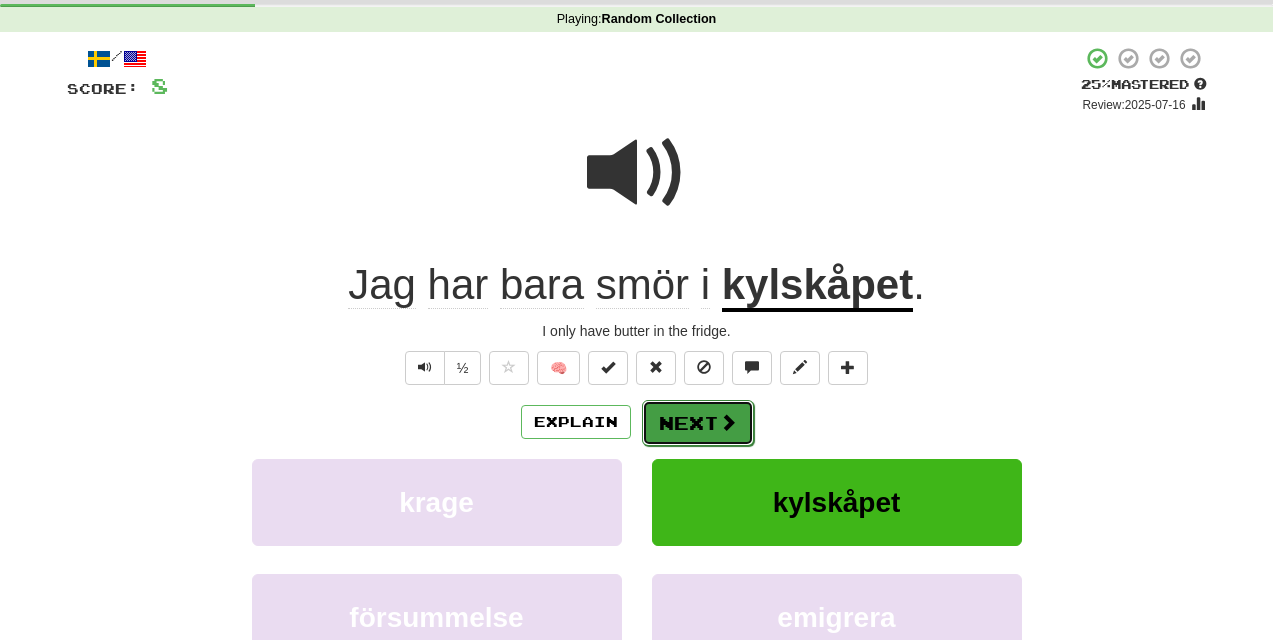 click on "Next" at bounding box center [698, 423] 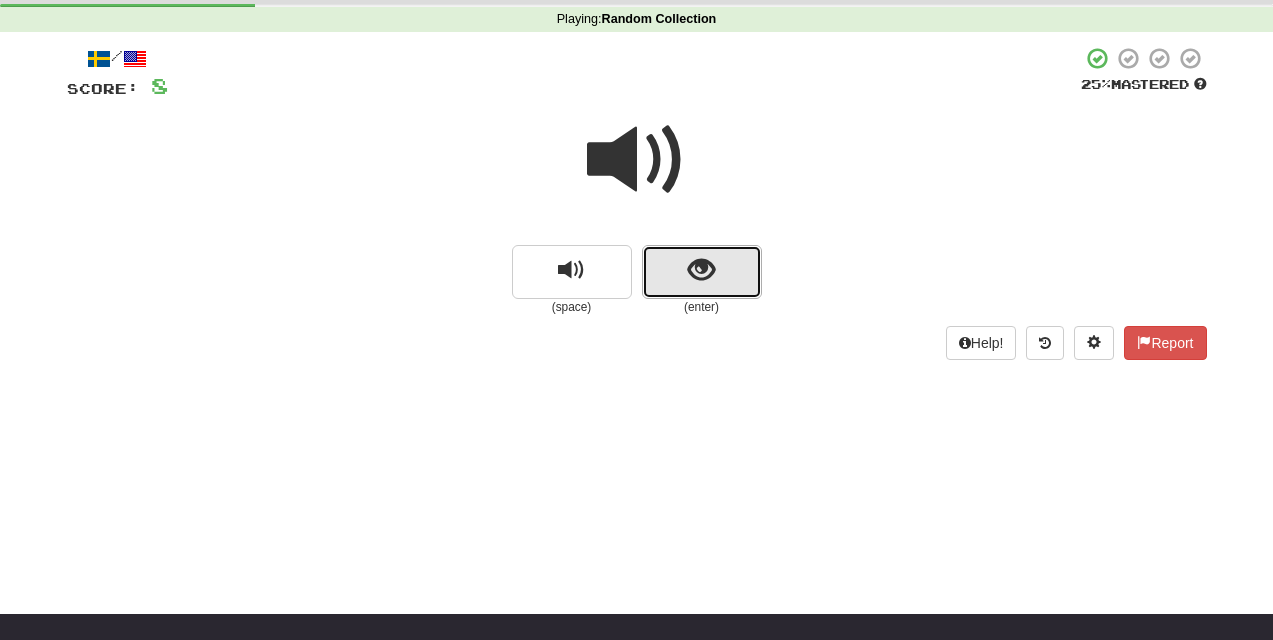 click at bounding box center (701, 270) 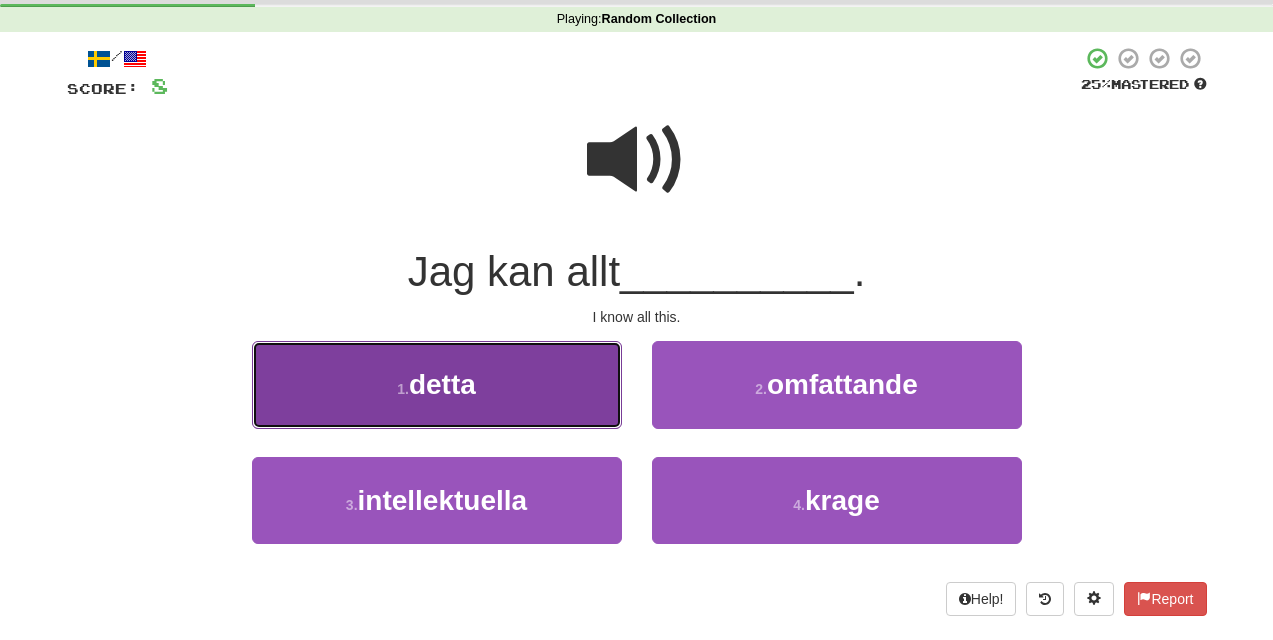 click on "1 .  detta" at bounding box center [437, 384] 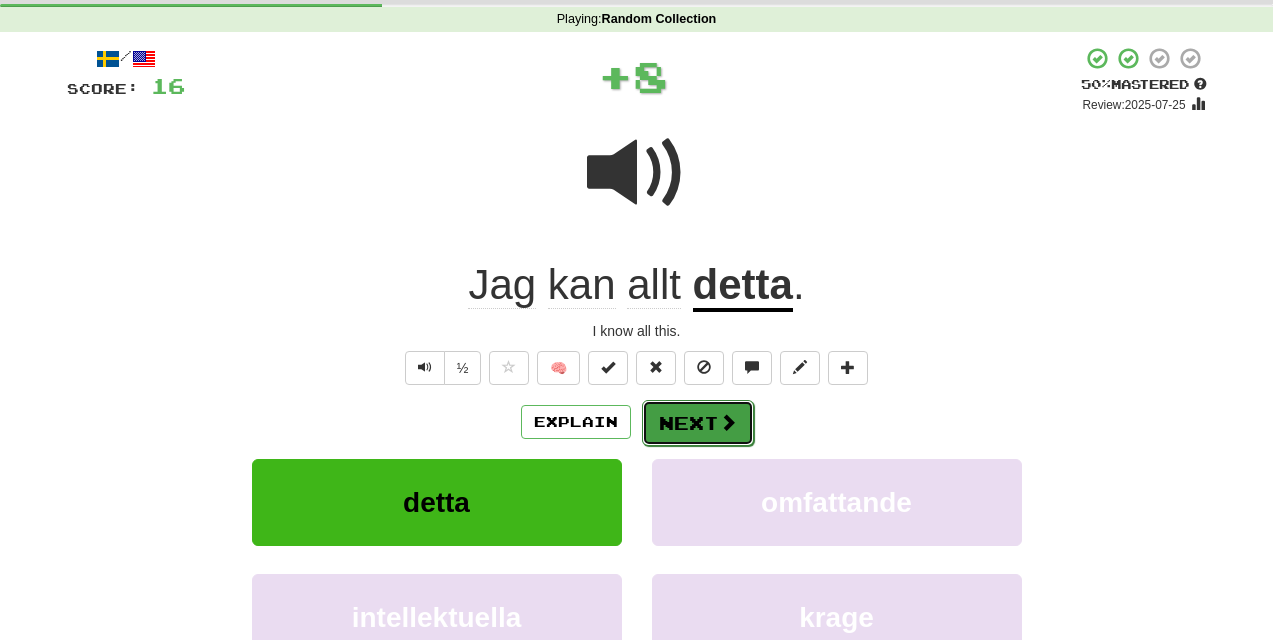 click at bounding box center [728, 422] 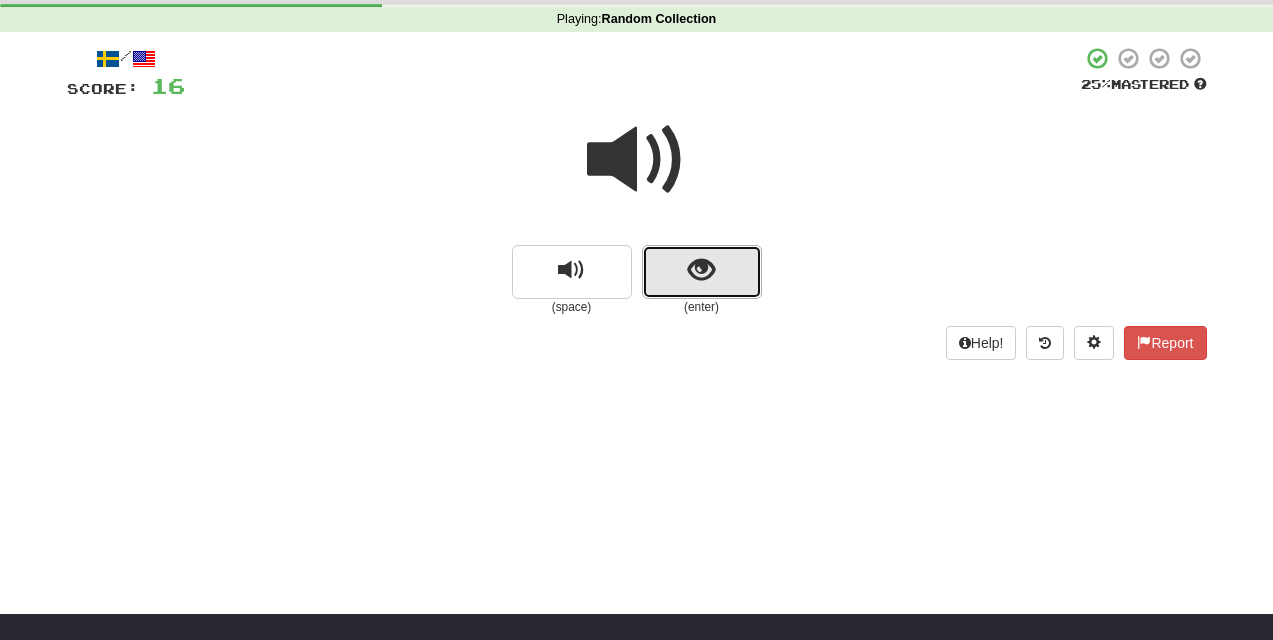 click at bounding box center (702, 272) 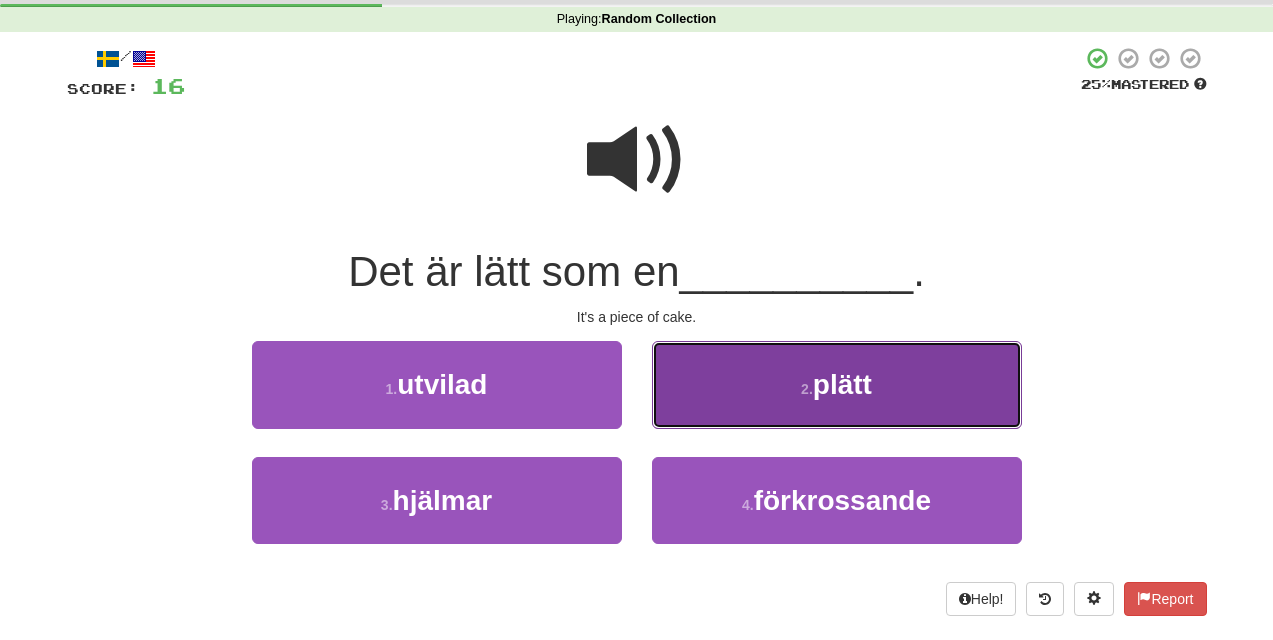 click on "plätt" at bounding box center (842, 384) 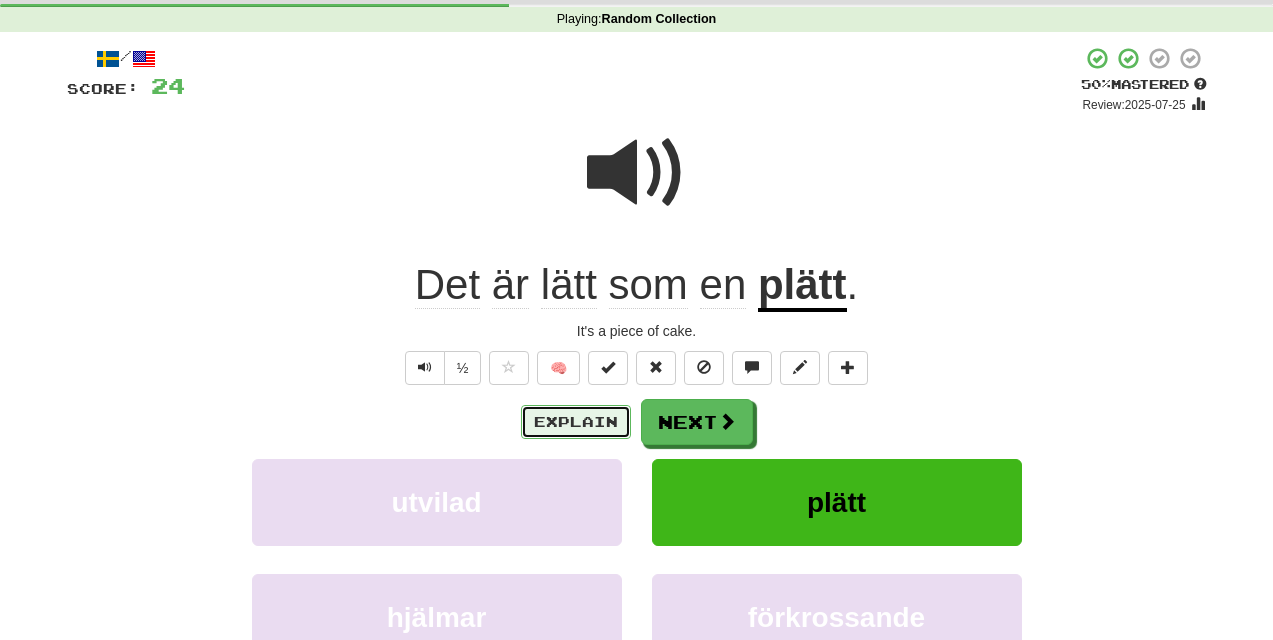 click on "Explain" at bounding box center [576, 422] 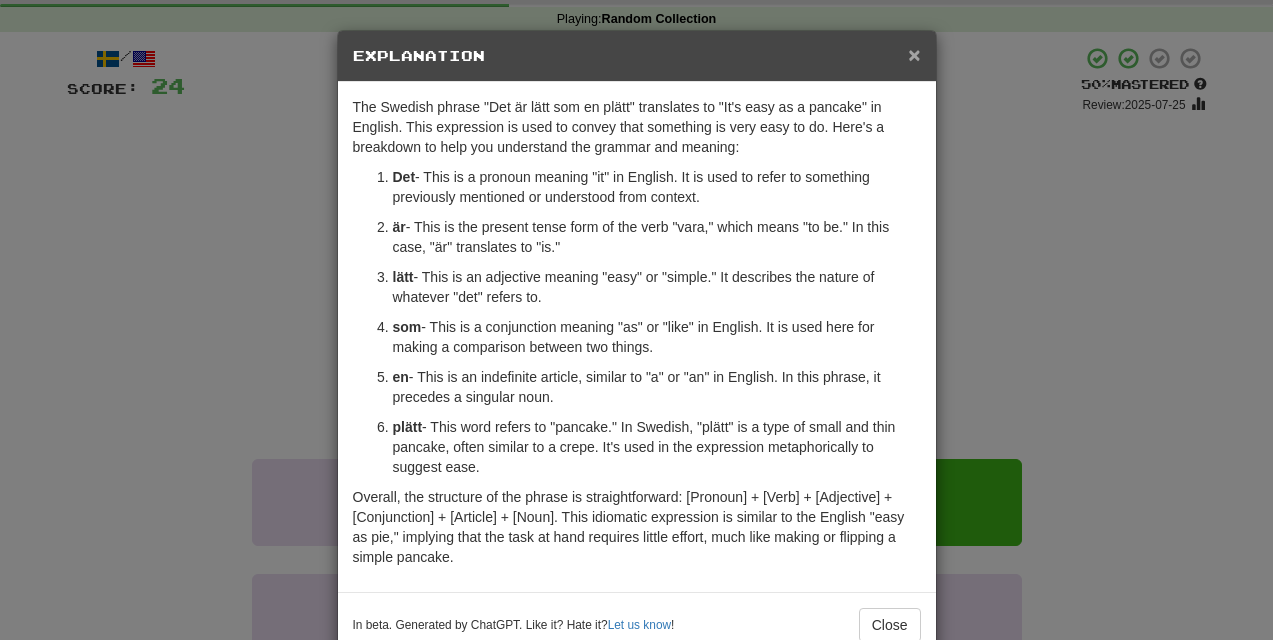 click on "×" at bounding box center (914, 54) 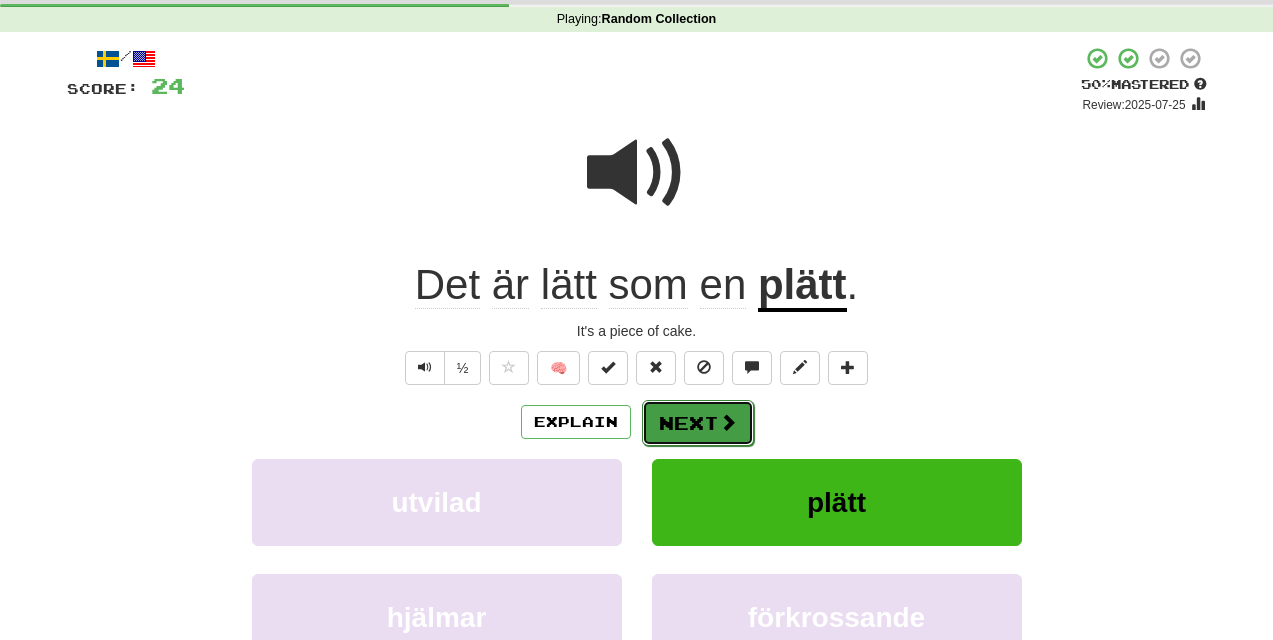click on "Next" at bounding box center [698, 423] 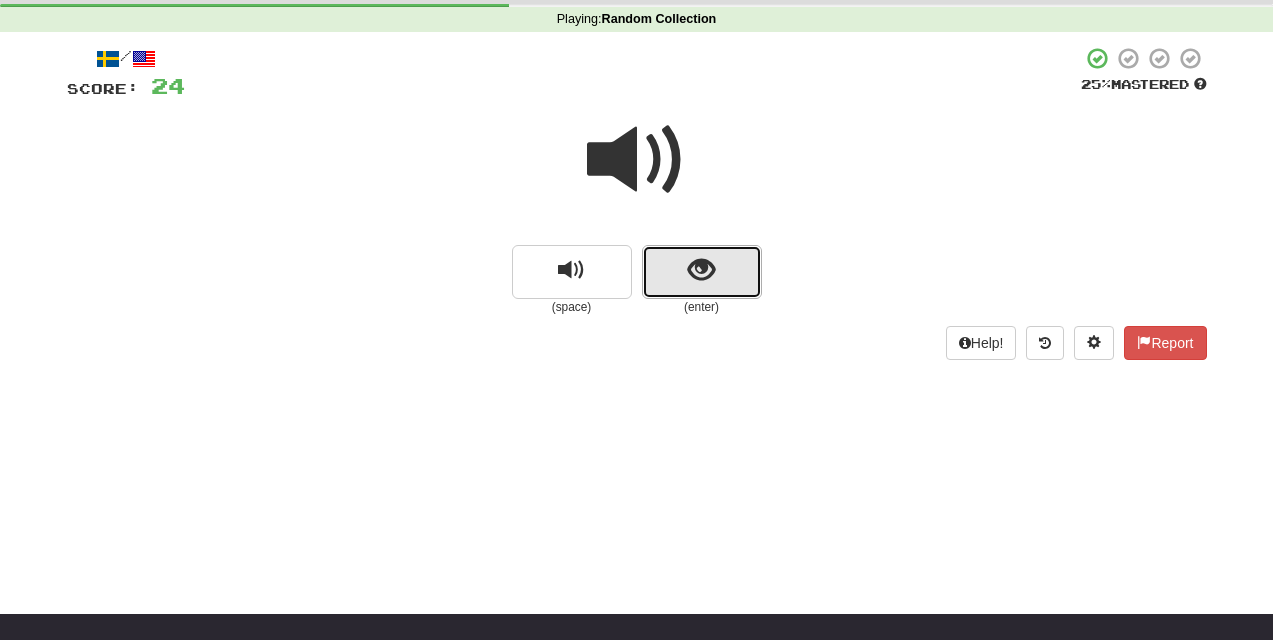 click at bounding box center [701, 270] 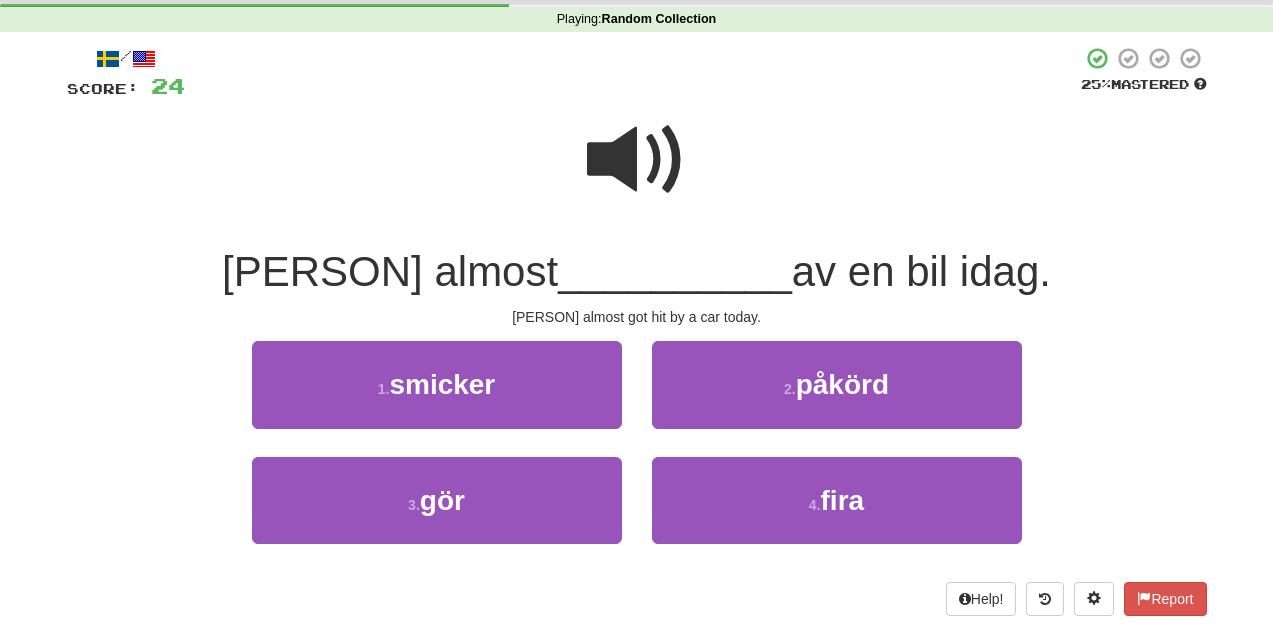 click at bounding box center [637, 160] 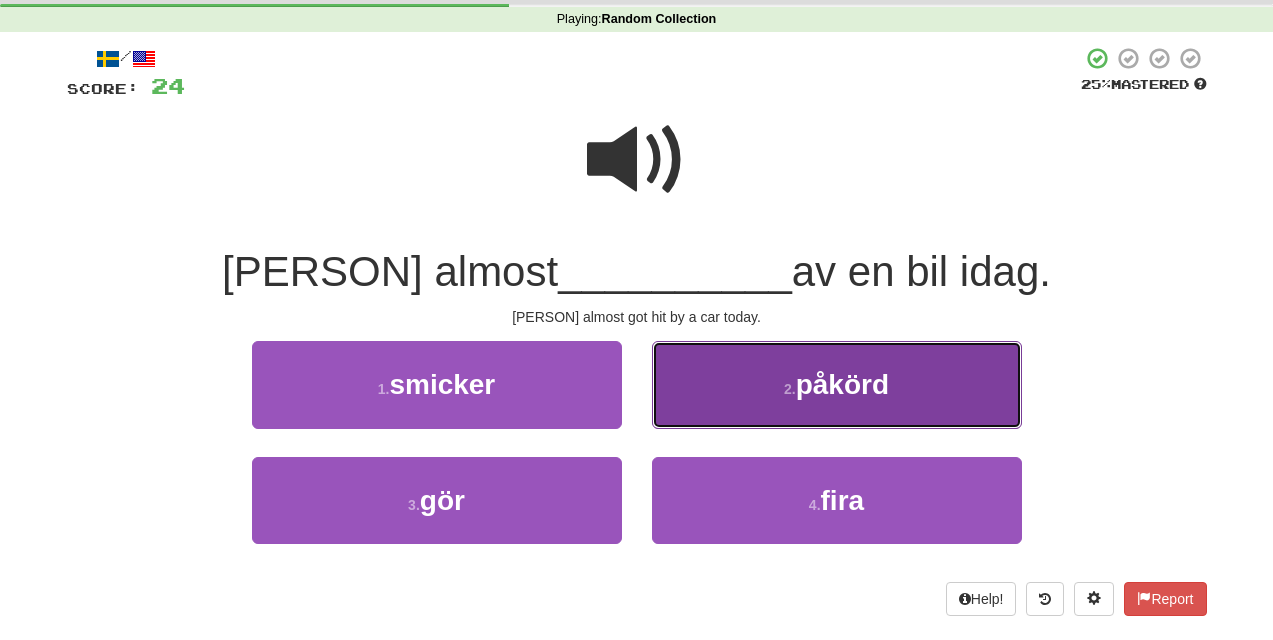 click on "2 ." at bounding box center (790, 389) 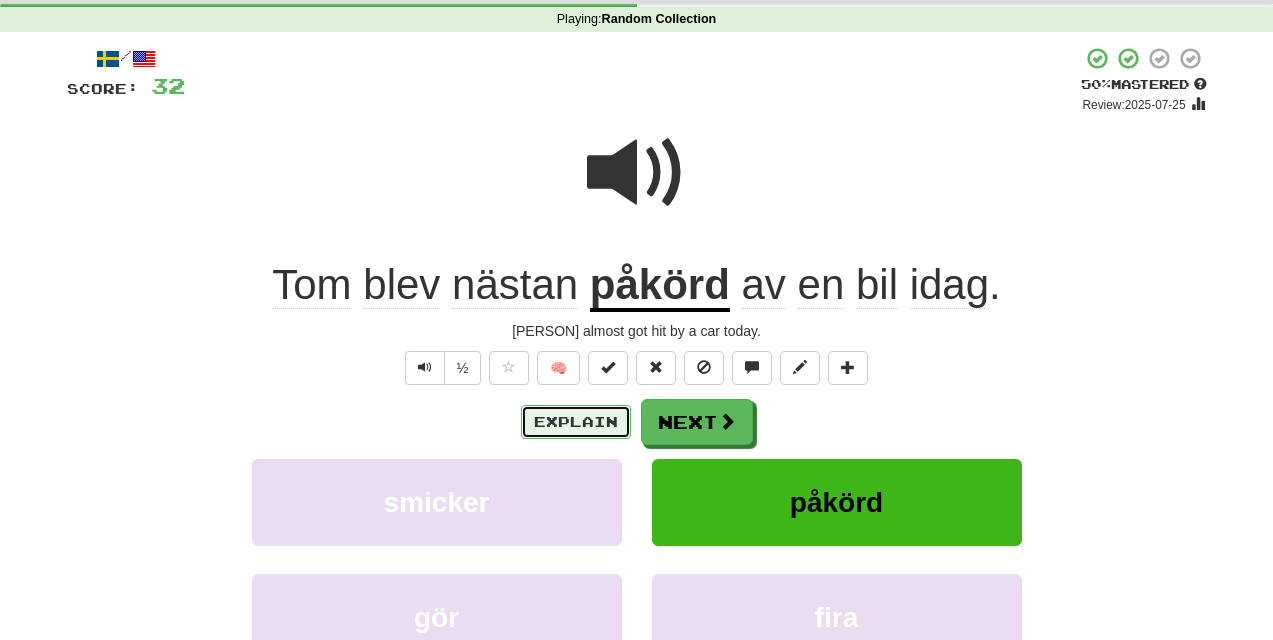 click on "Explain" at bounding box center [576, 422] 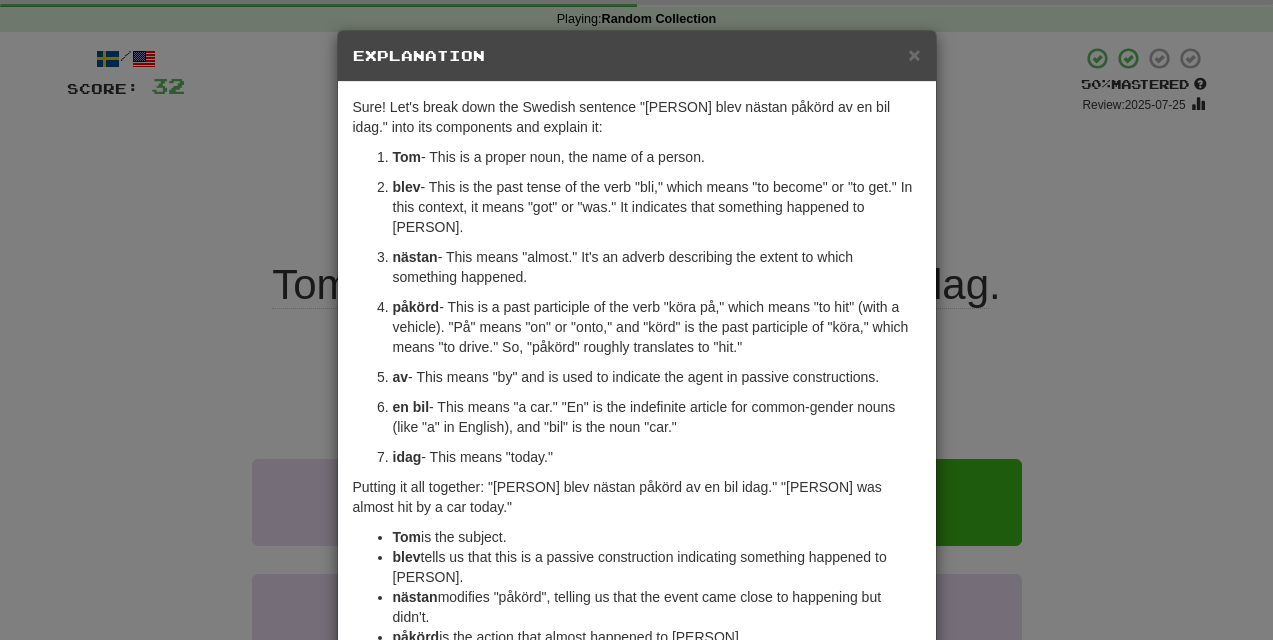 click on "× Explanation Sure! Let's break down the Swedish sentence "[PERSON] blev nästan påkörd av en bil idag." into its components and explain it:
[PERSON]  - This is a proper noun, the name of a person.
blev  - This is the past tense of the verb "bli," which means "to become" or "to get." In this context, it means "got" or "was." It indicates that something happened to [PERSON].
nästan  - This means "almost." It's an adverb describing the extent to which something happened.
påkörd  - This is a past participle of the verb "köra på," which means "to hit" (with a vehicle). "På" means "on" or "onto," and "körd" is the past participle of "köra," which means "to drive." So, "påkörd" roughly translates to "hit."
av  - This means "by" and is used to indicate the agent in passive constructions.
en bil  - This means "a car." "En" is the indefinite article for common-gender nouns (like "a" in English), and "bil" is the noun "car."
idag  - This means "today."
[PERSON]
blev" at bounding box center [636, 320] 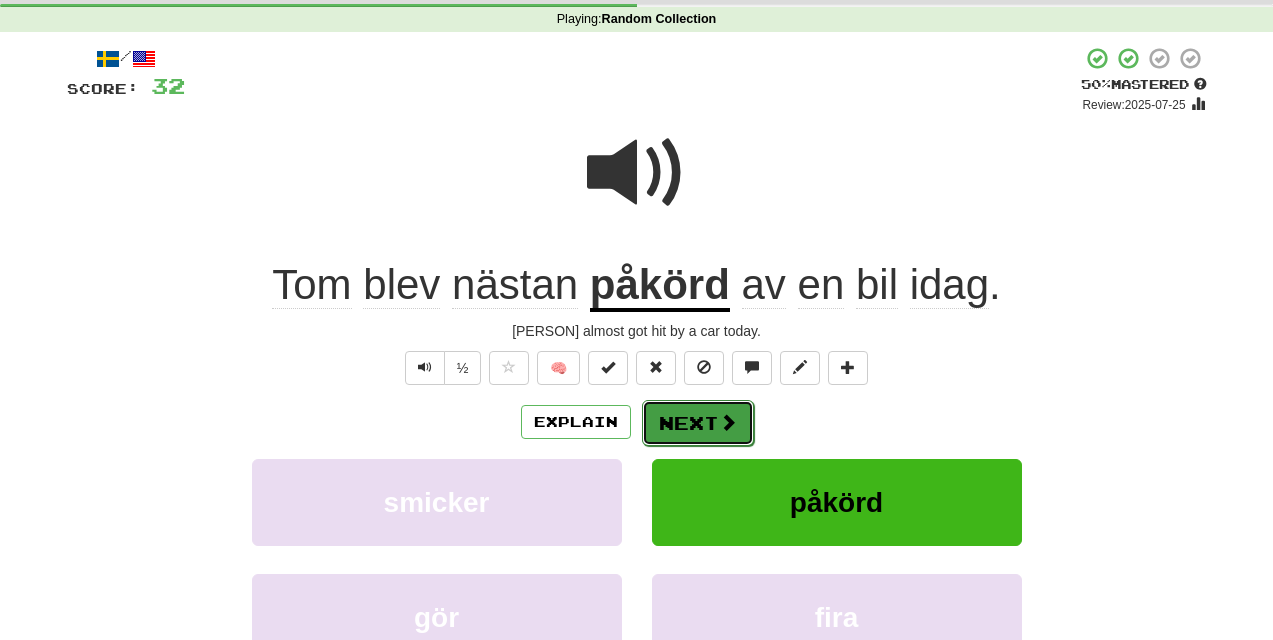 click on "Next" at bounding box center [698, 423] 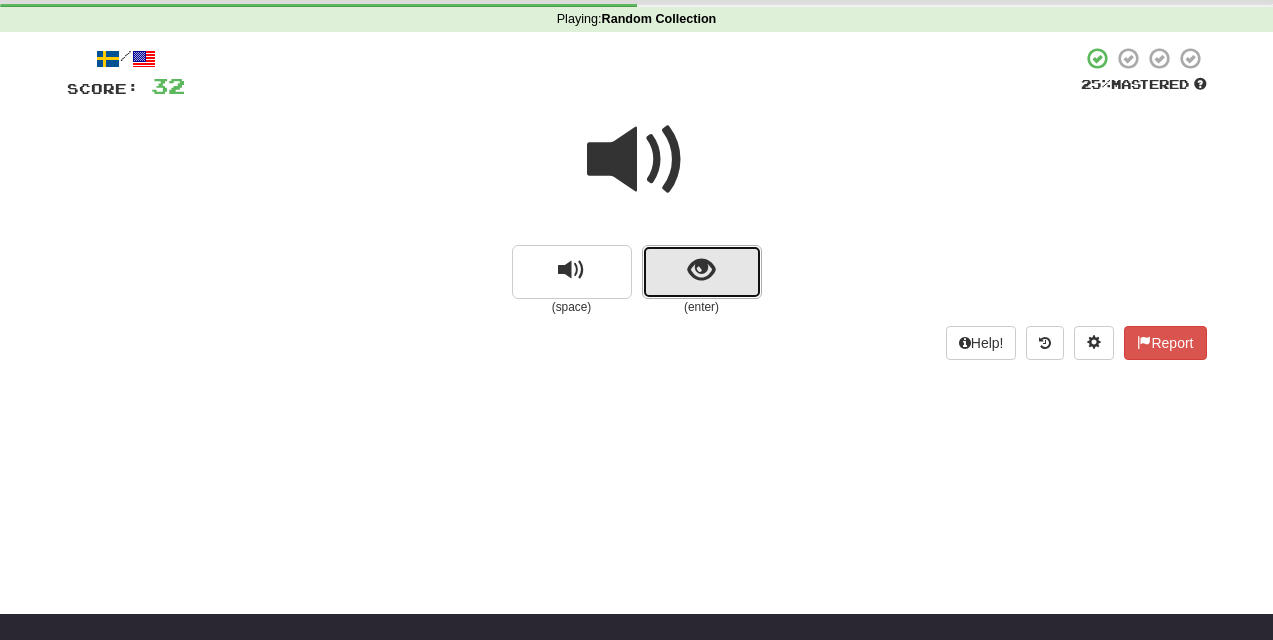 click at bounding box center [702, 272] 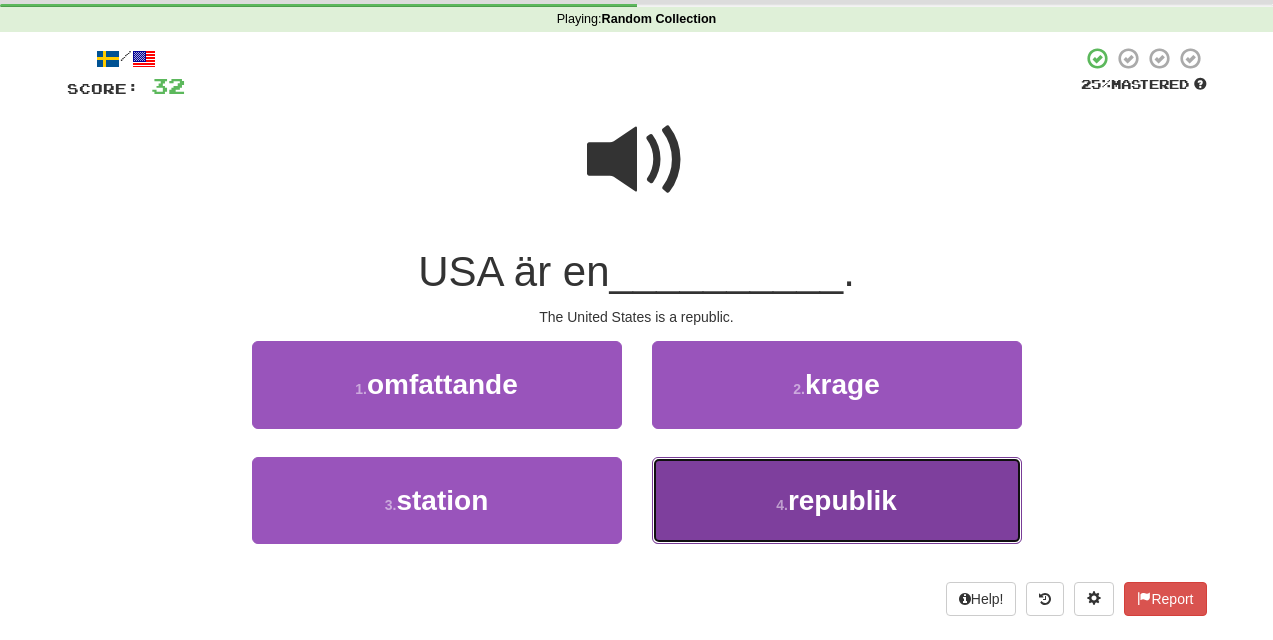 click on "4 ." at bounding box center [782, 505] 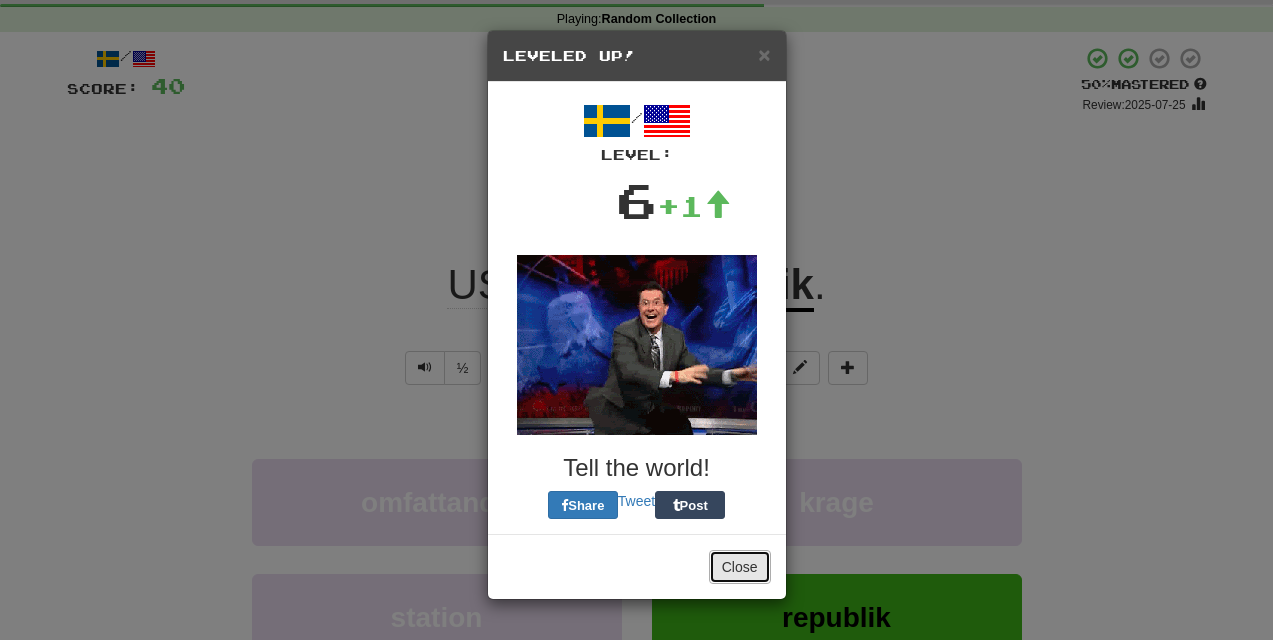 click on "Close" at bounding box center (740, 567) 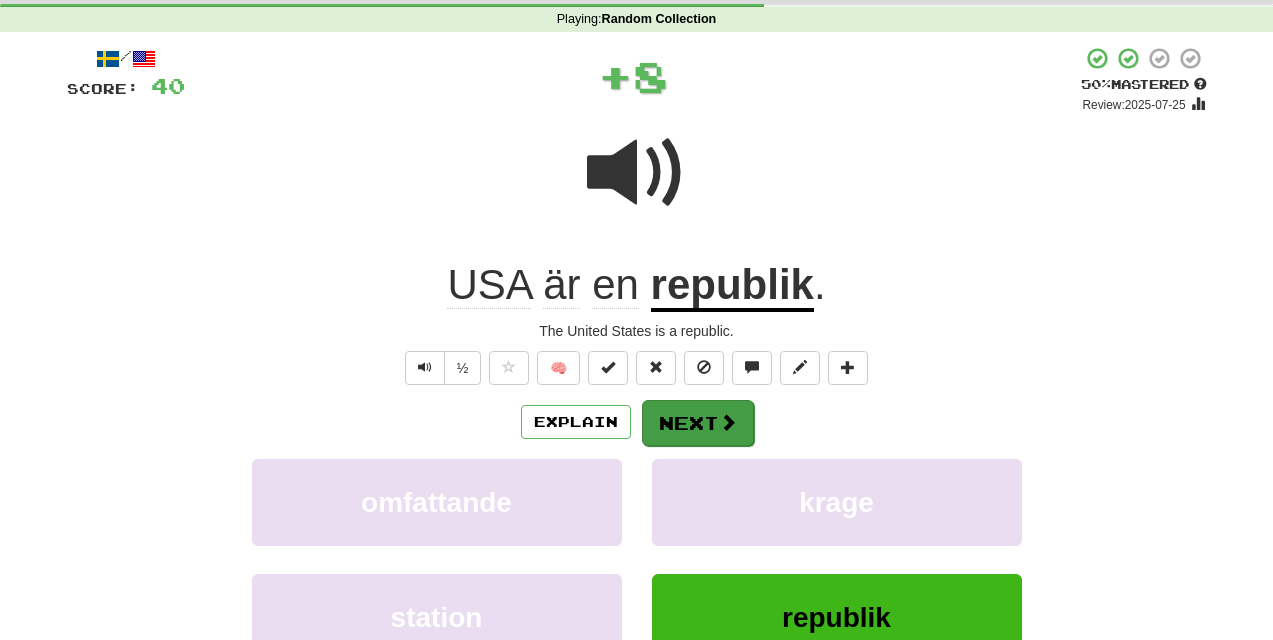 click on "Explain Next" at bounding box center [637, 422] 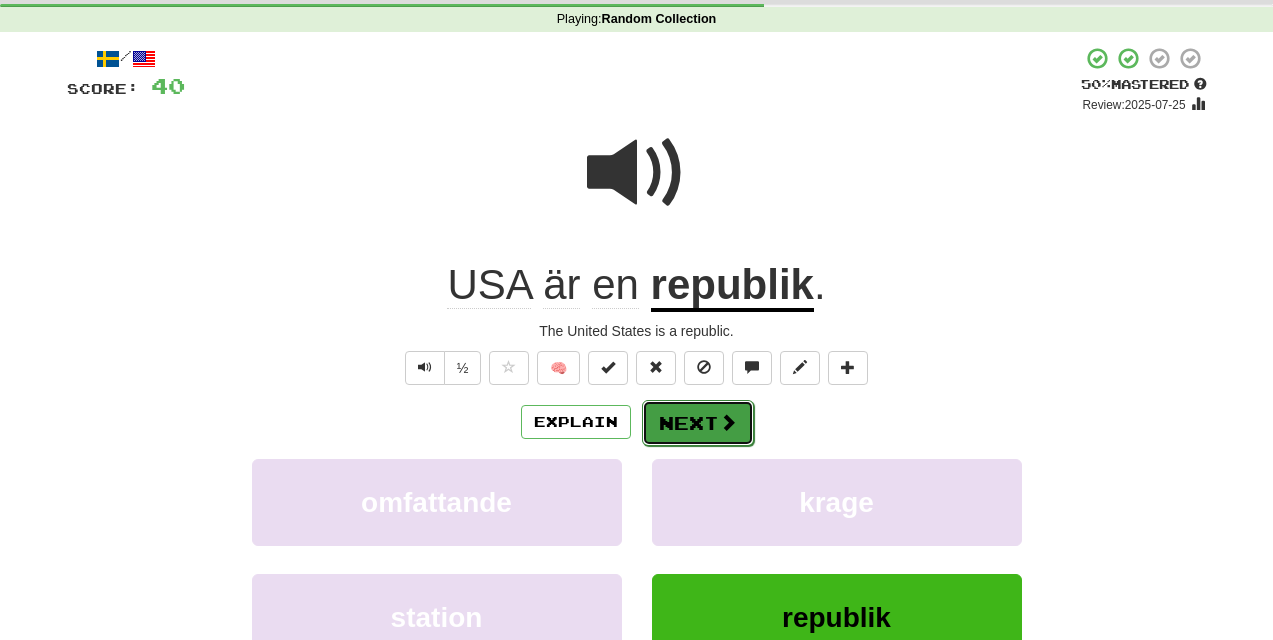 click on "Next" at bounding box center [698, 423] 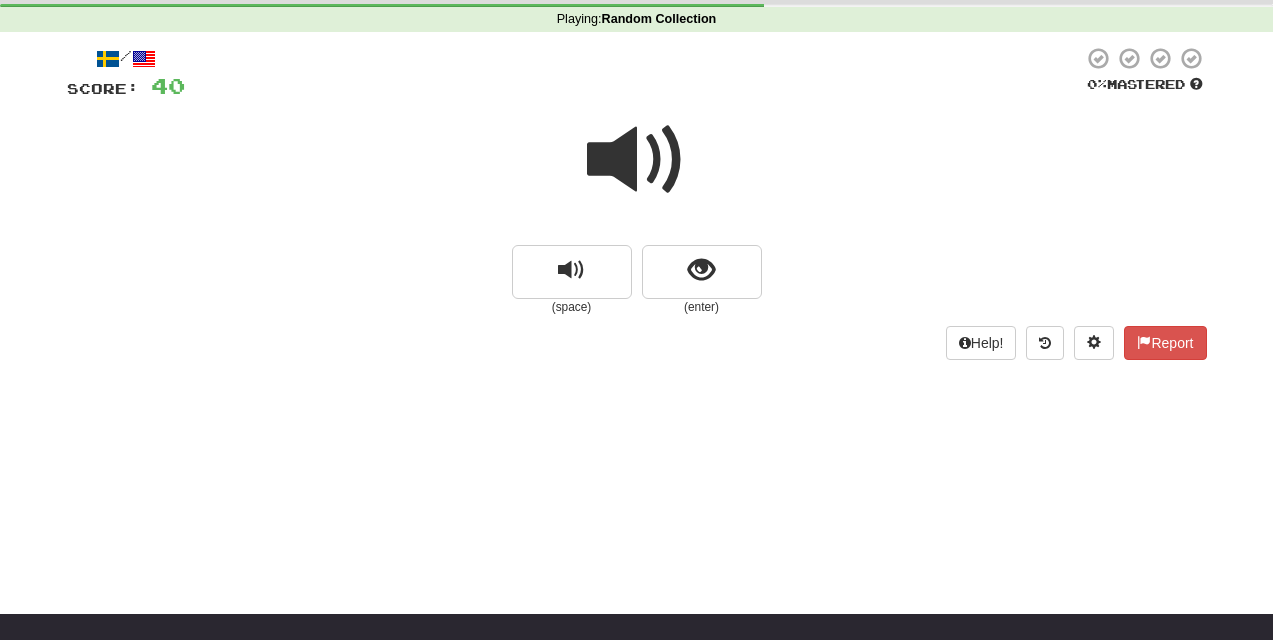 click at bounding box center (637, 160) 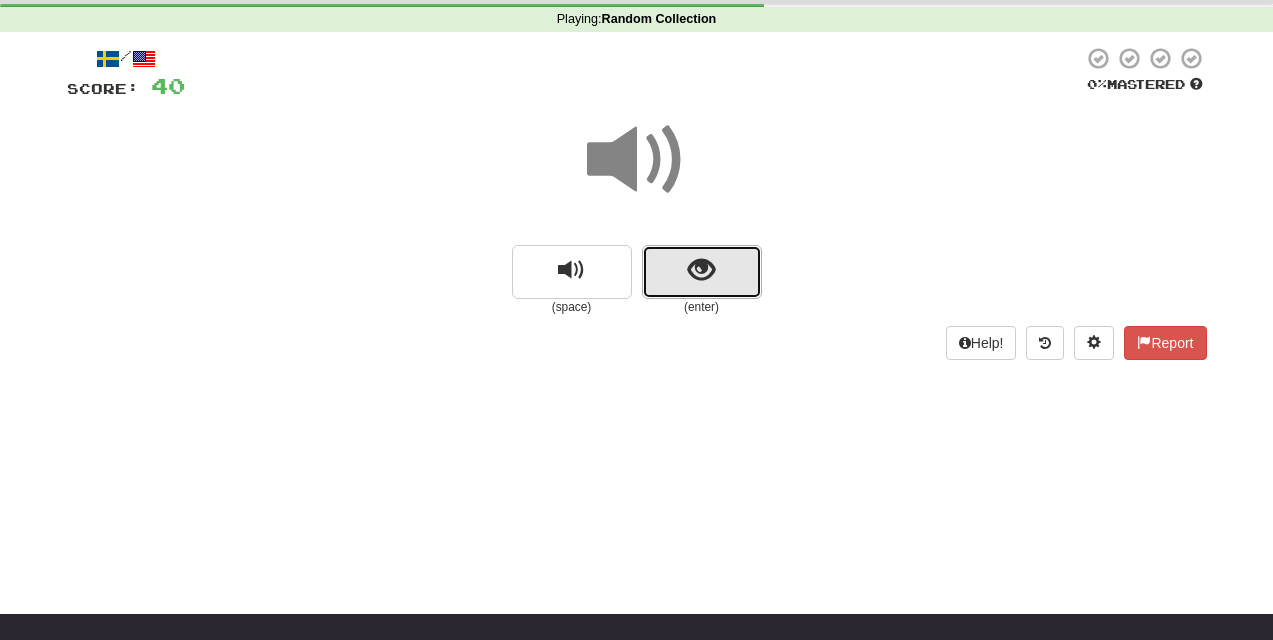 click at bounding box center (701, 270) 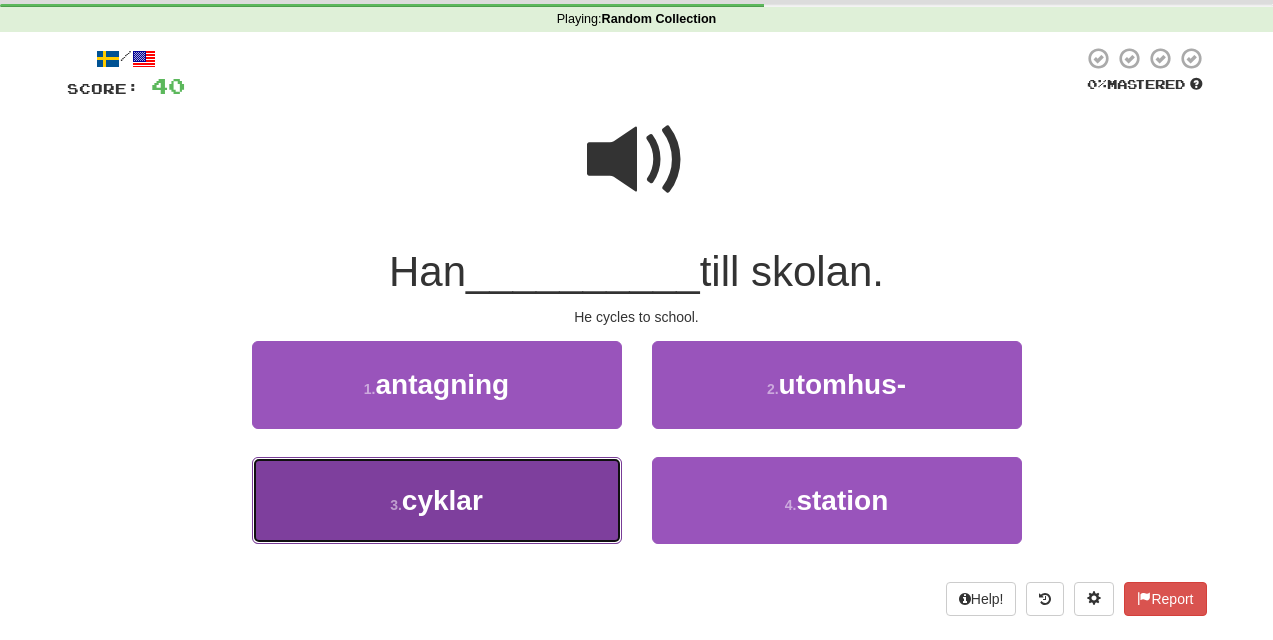click on "3 .  cyklar" at bounding box center [437, 500] 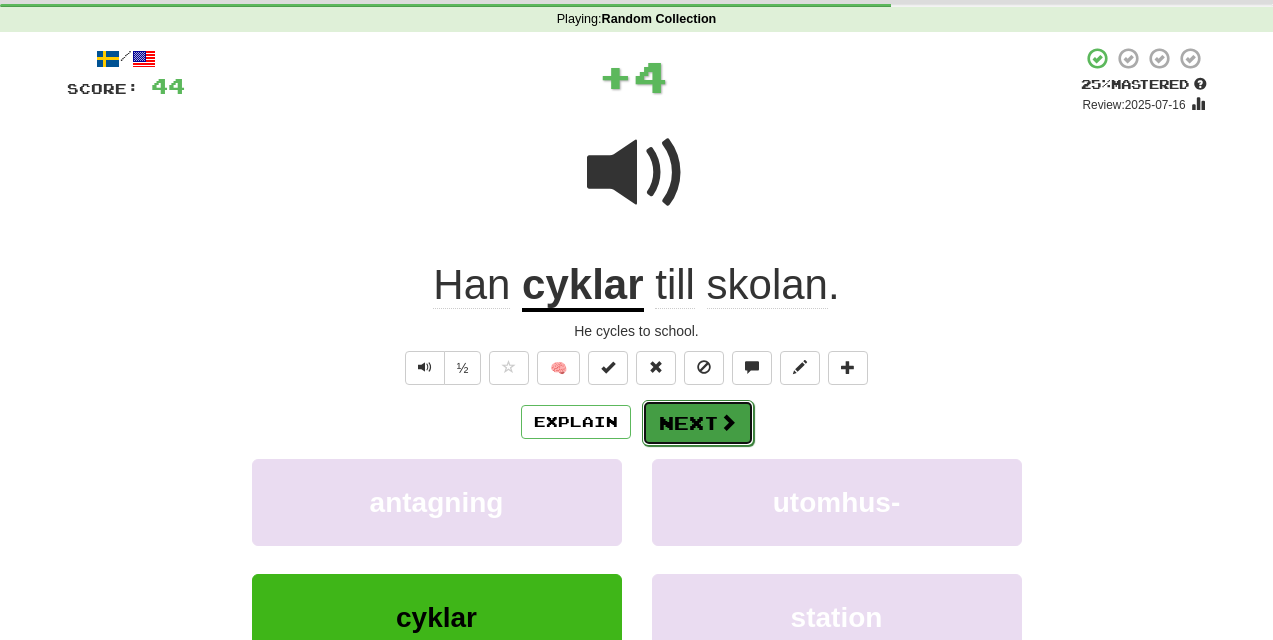 click on "Next" at bounding box center [698, 423] 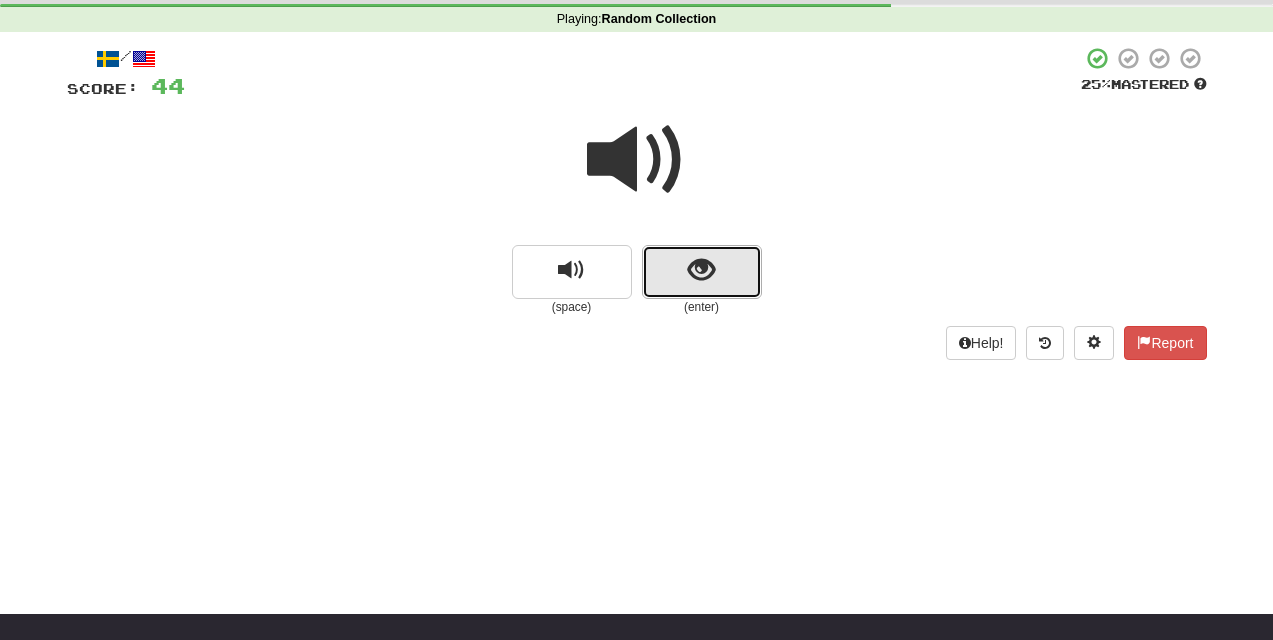 click at bounding box center [702, 272] 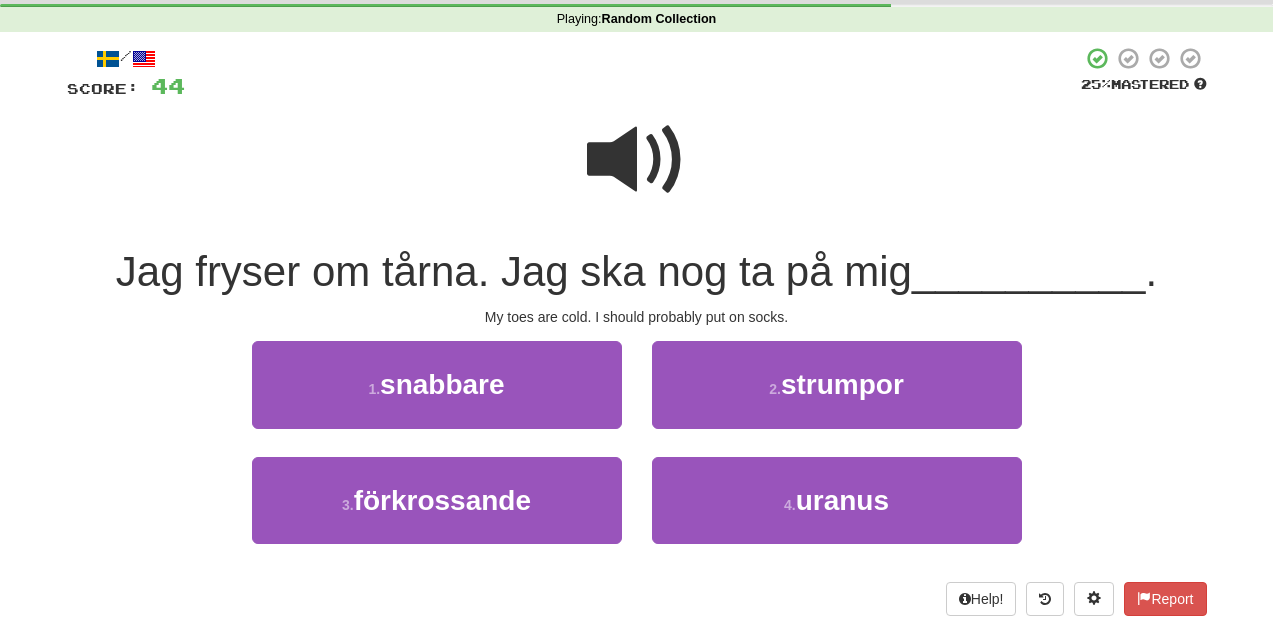 click at bounding box center [637, 160] 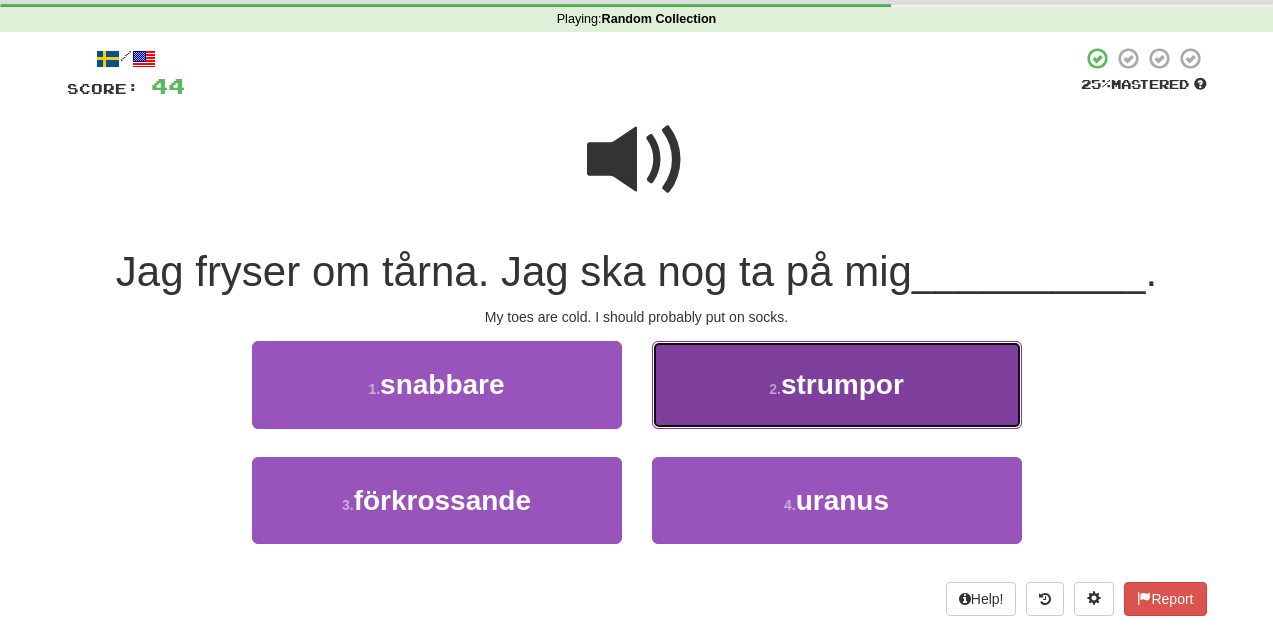 click on "2 ." at bounding box center [775, 389] 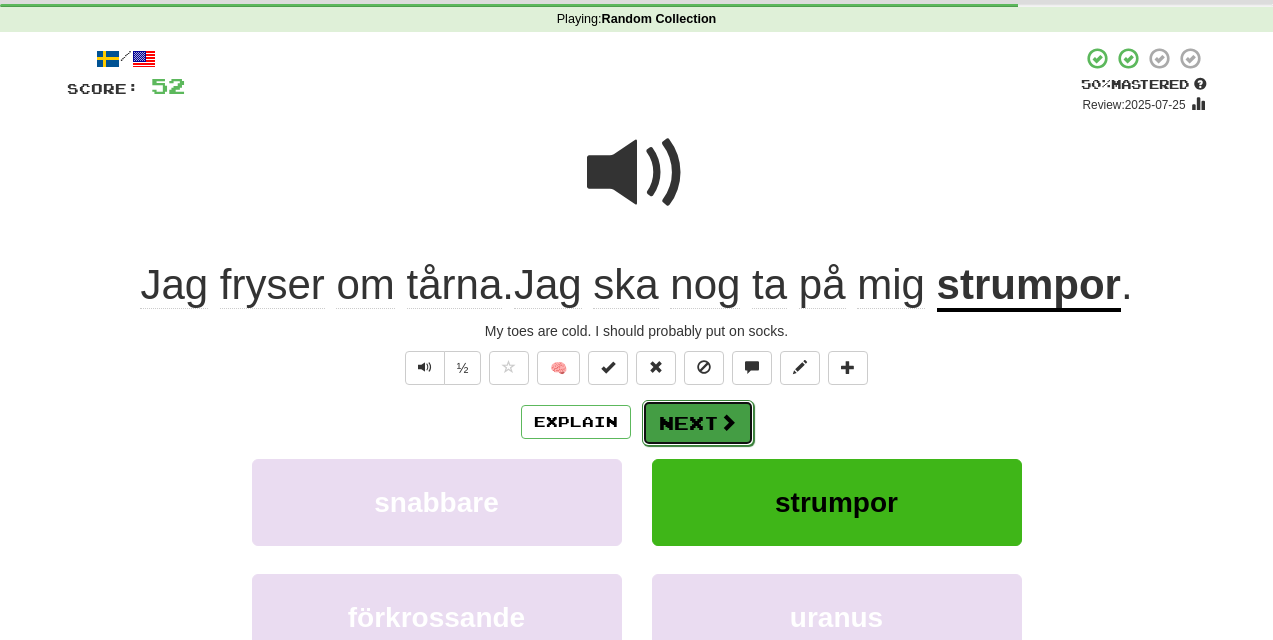 click on "Next" at bounding box center [698, 423] 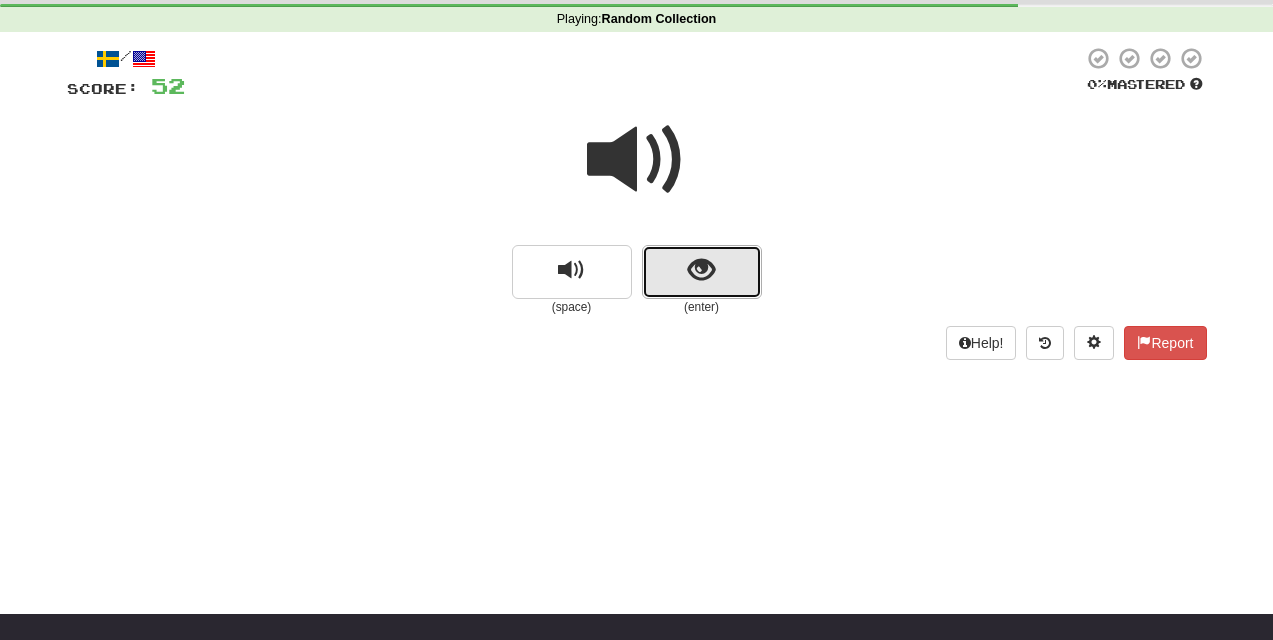 click at bounding box center (702, 272) 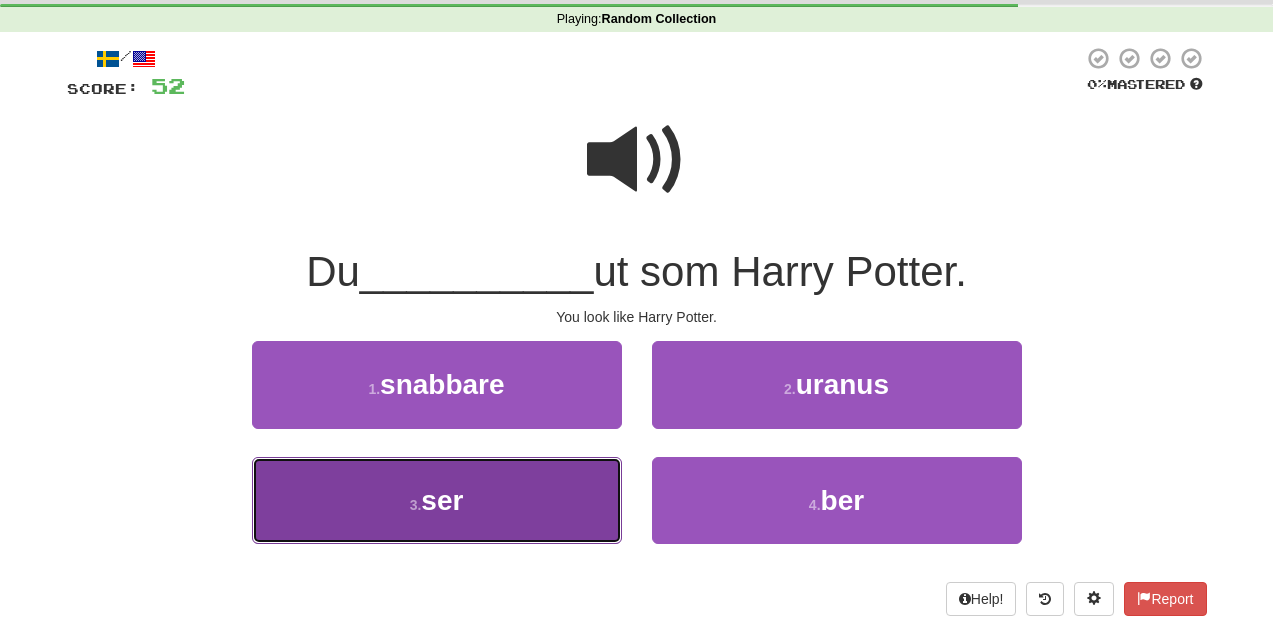 click on "3 .  ser" at bounding box center [437, 500] 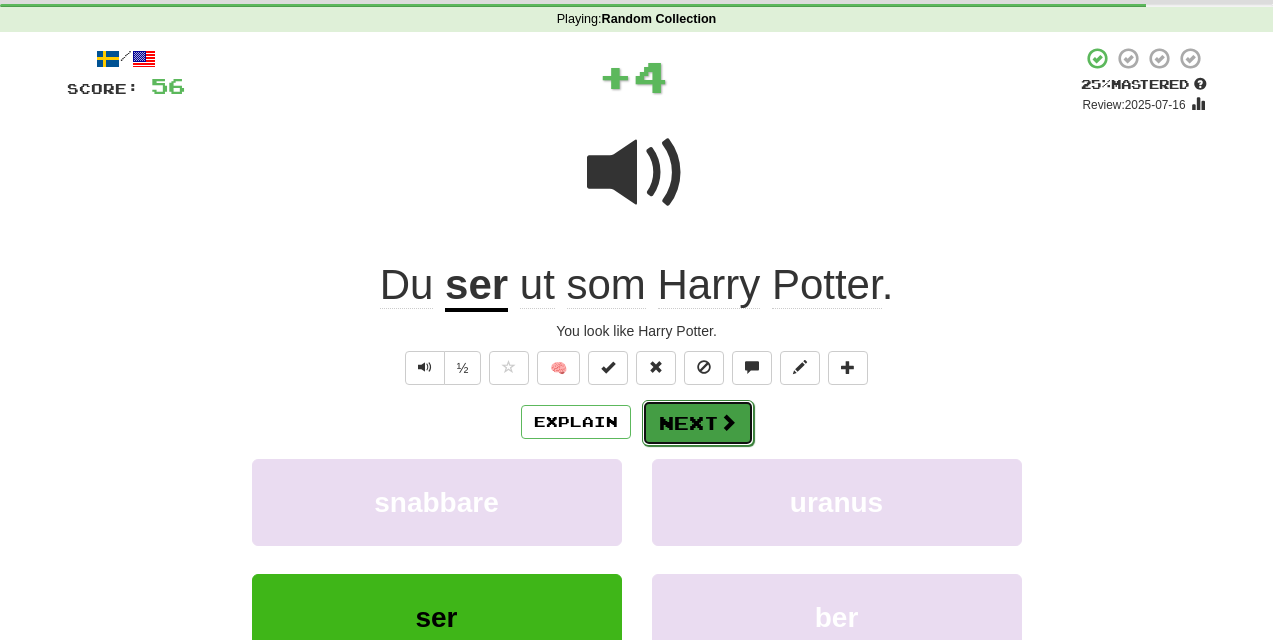 click on "Next" at bounding box center [698, 423] 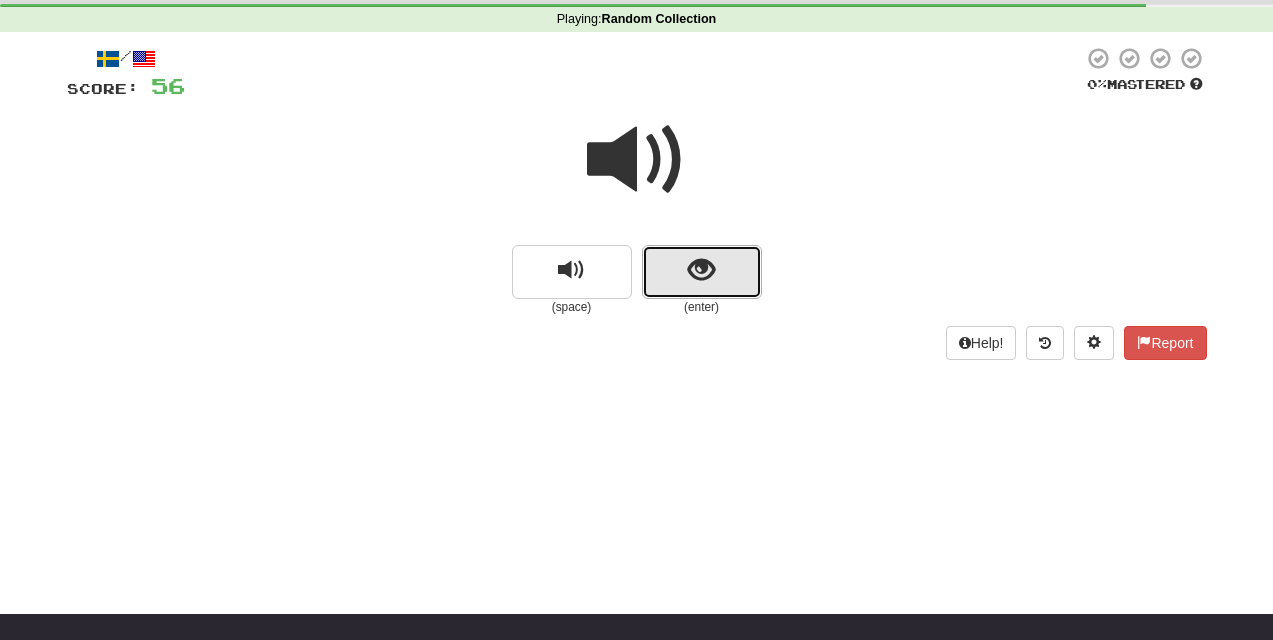 click at bounding box center [702, 272] 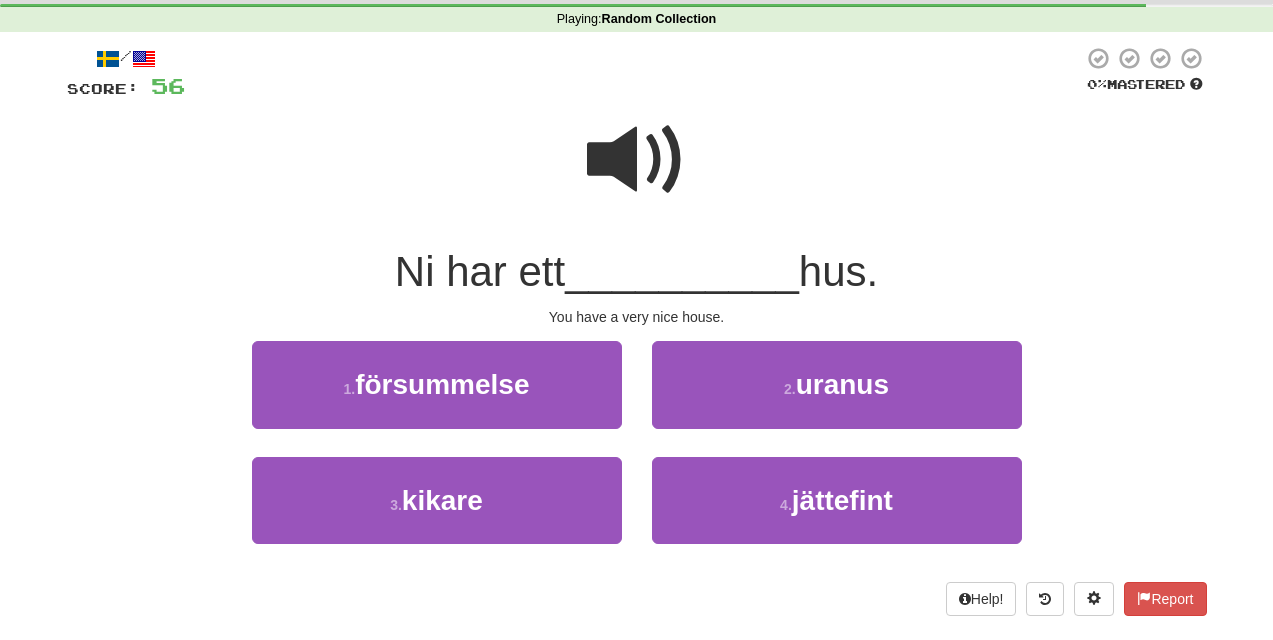 click at bounding box center (637, 160) 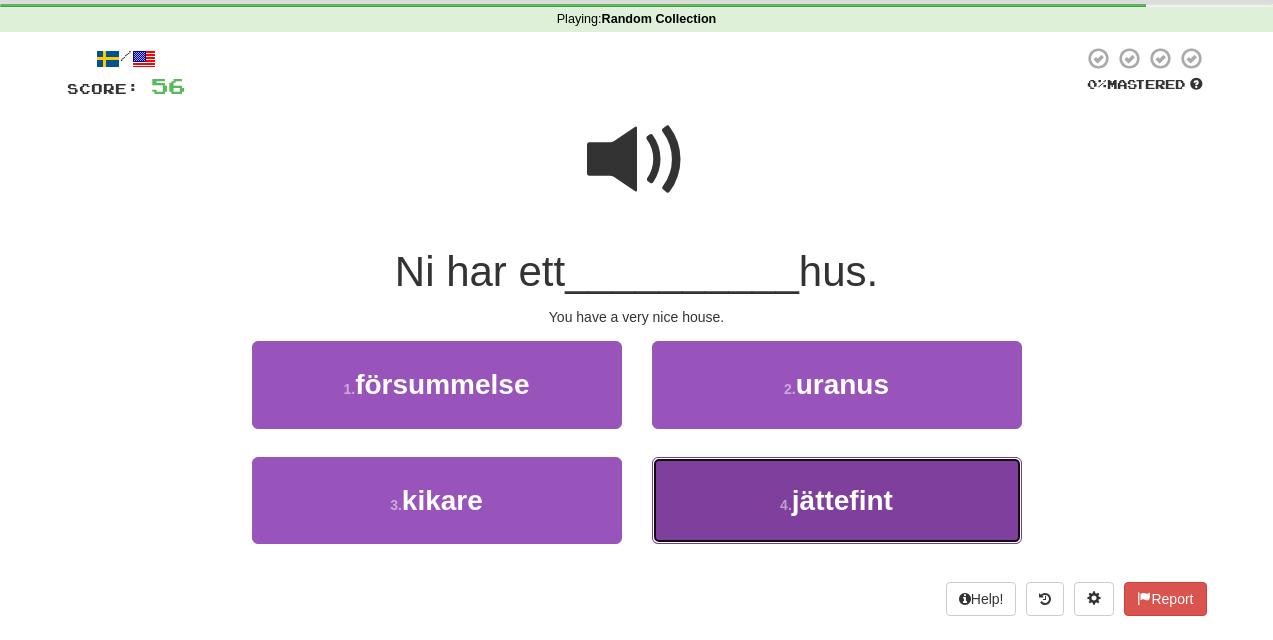 click on "4 .  jättefint" at bounding box center [837, 500] 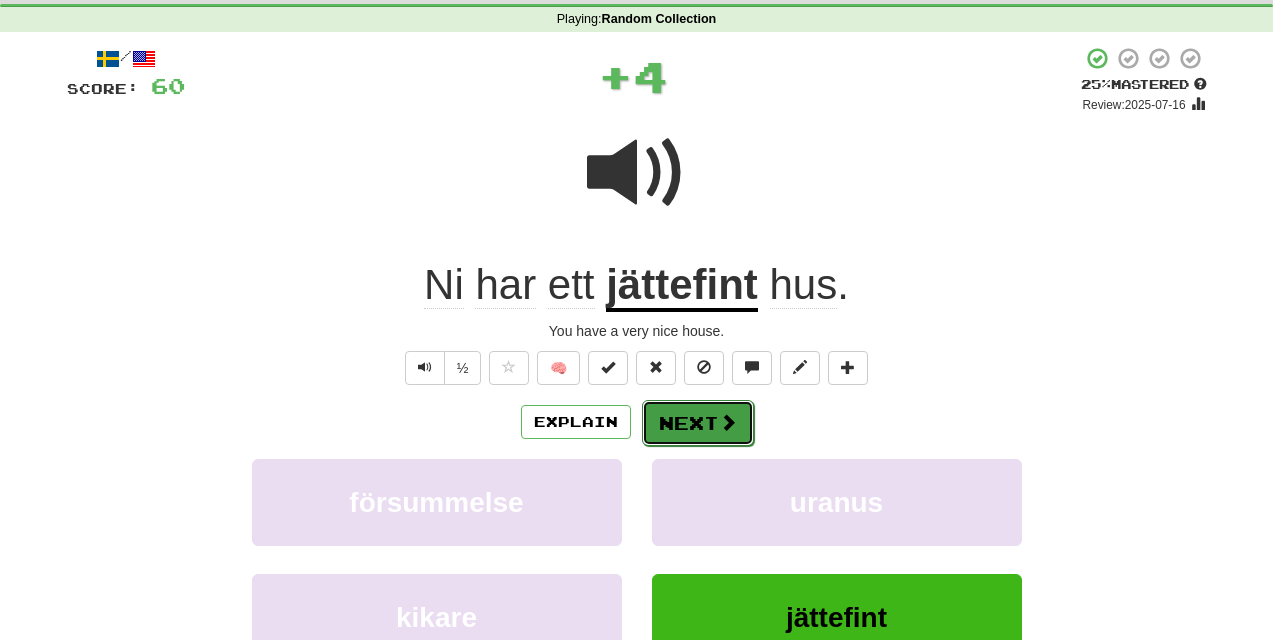 click on "Next" at bounding box center [698, 423] 